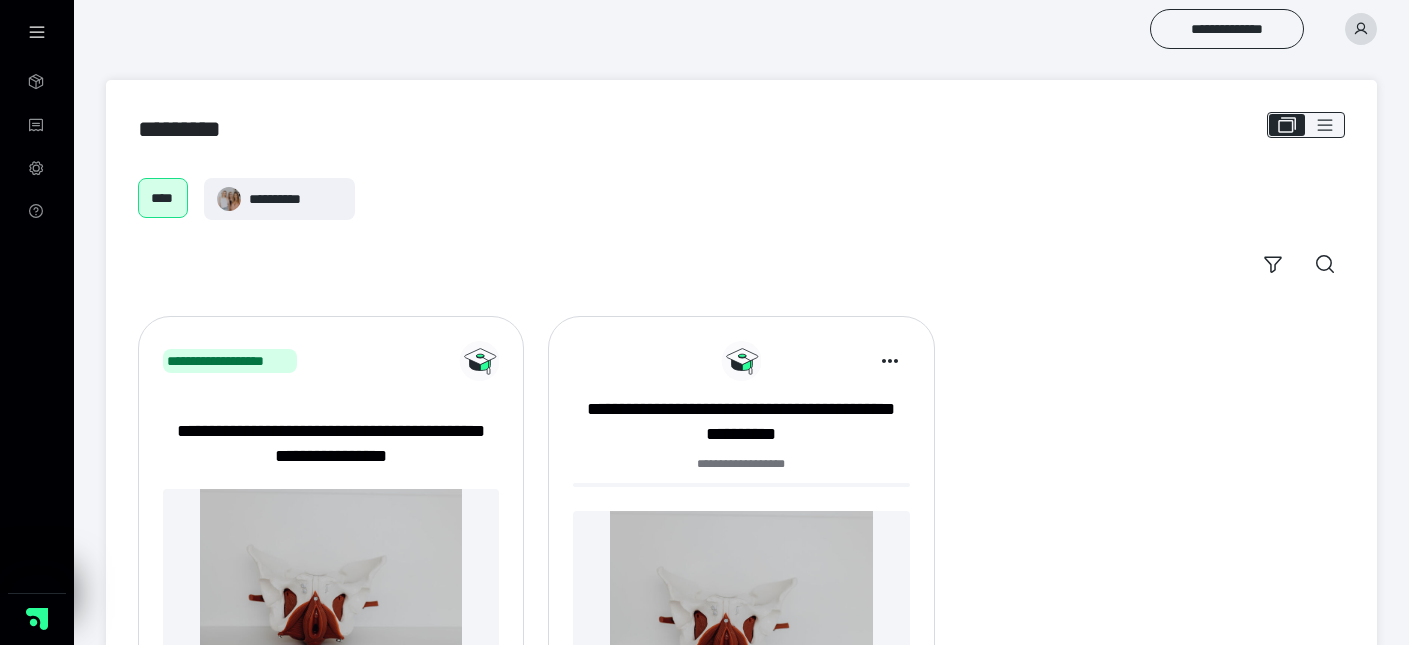 scroll, scrollTop: 0, scrollLeft: 0, axis: both 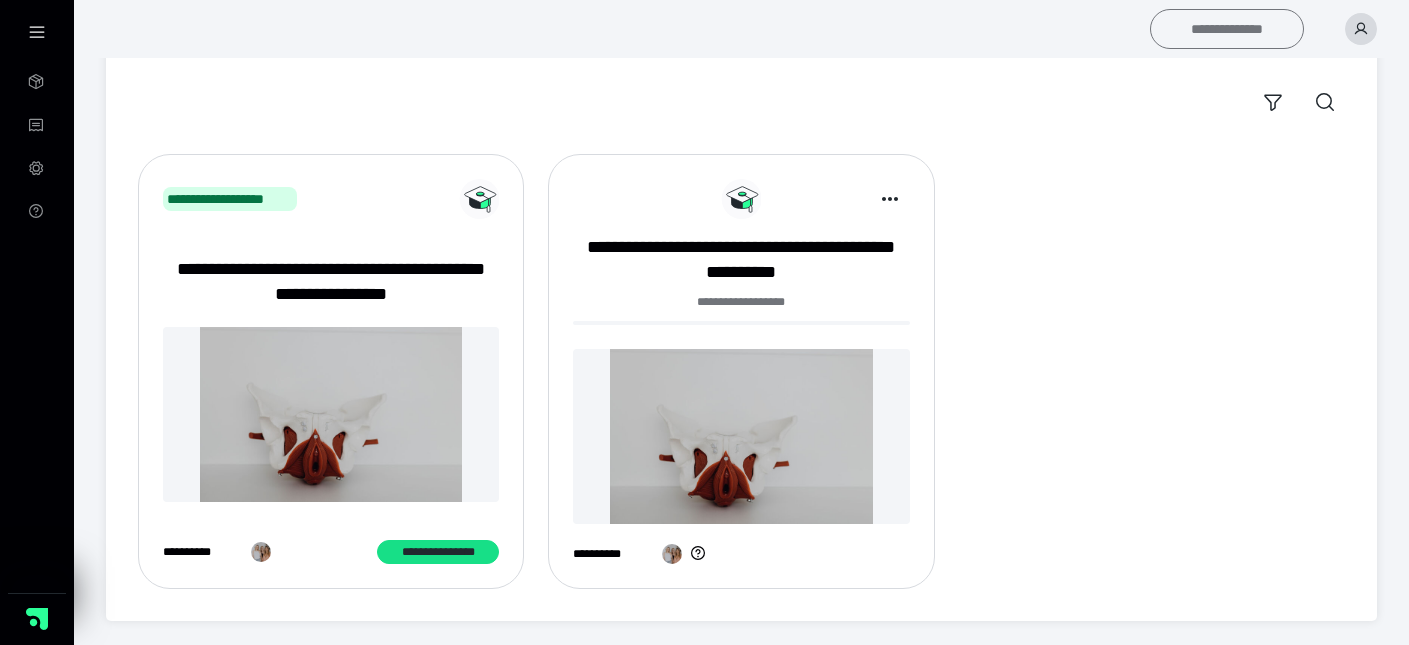 click on "**********" at bounding box center (1227, 29) 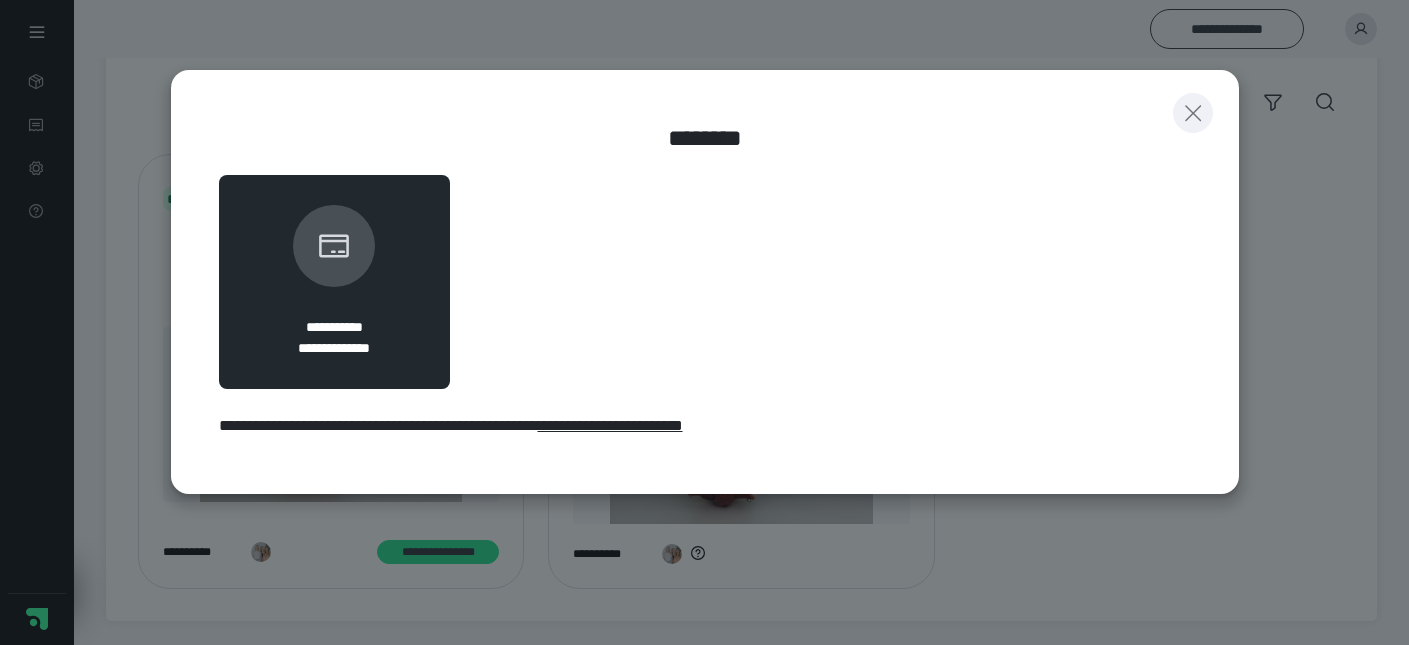 click at bounding box center [1193, 113] 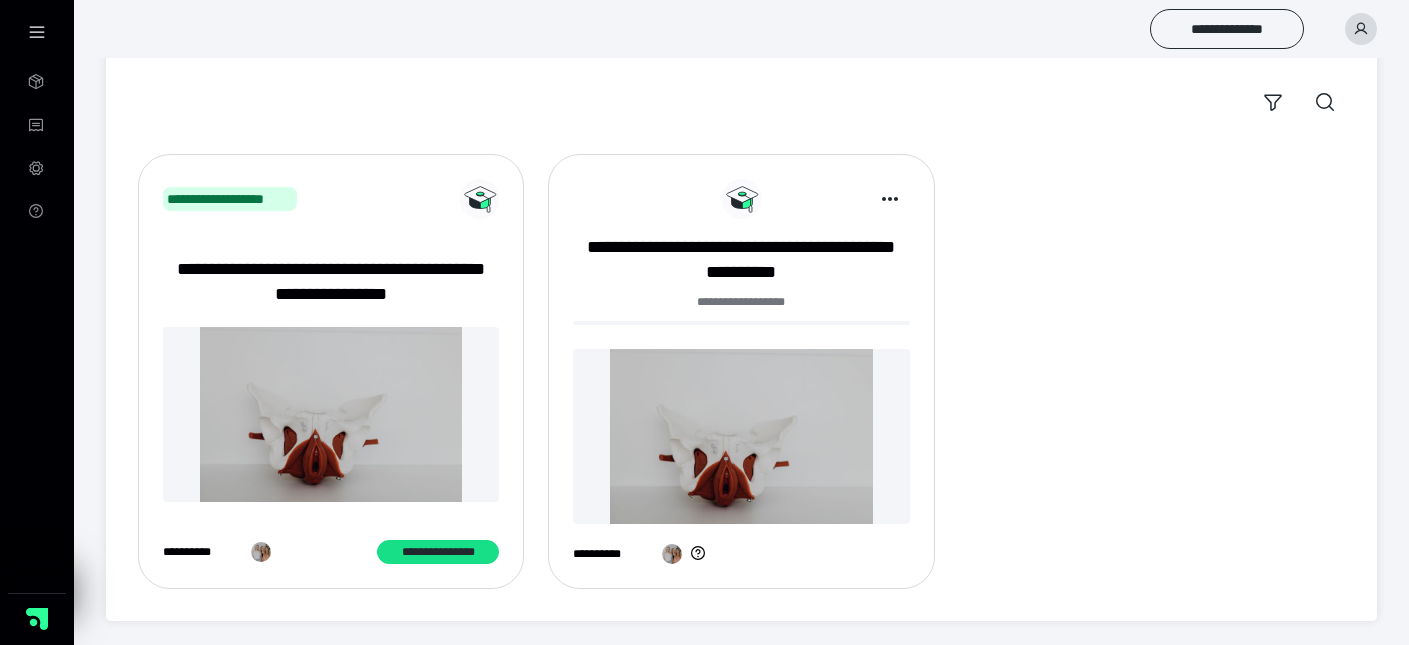 click at bounding box center [1361, 29] 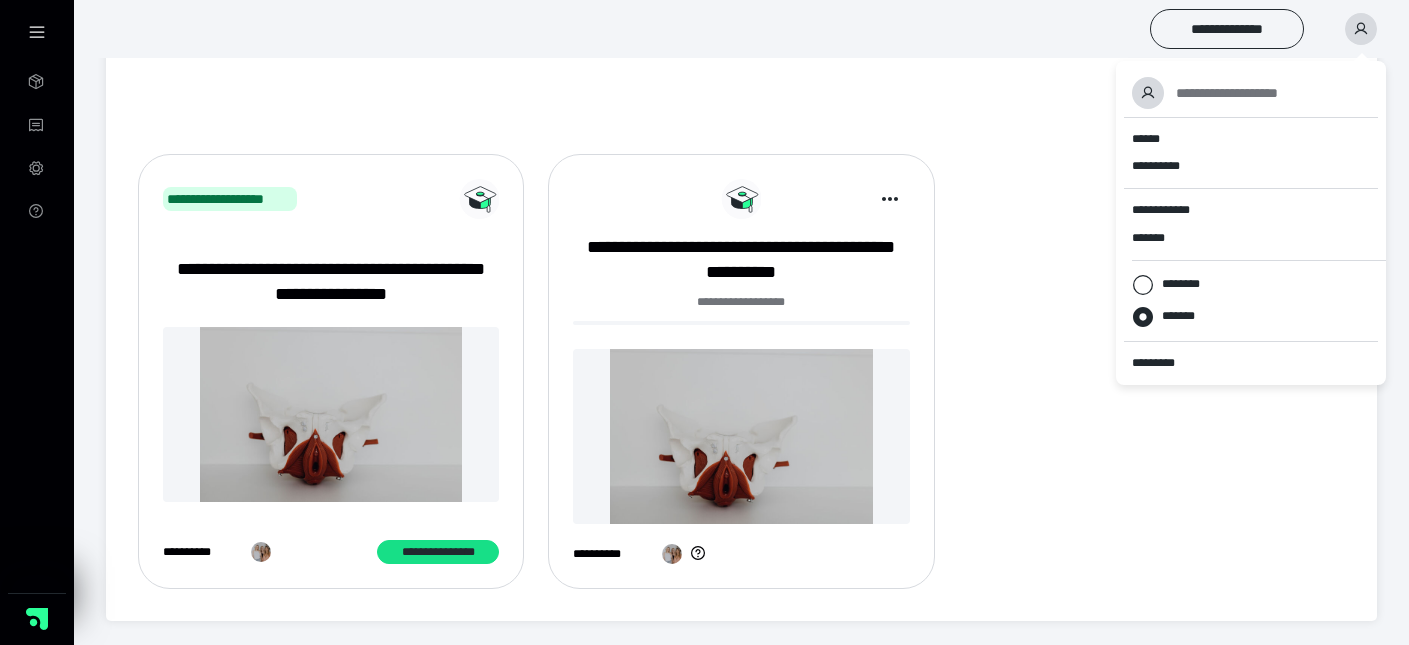 click on "**********" at bounding box center [741, 371] 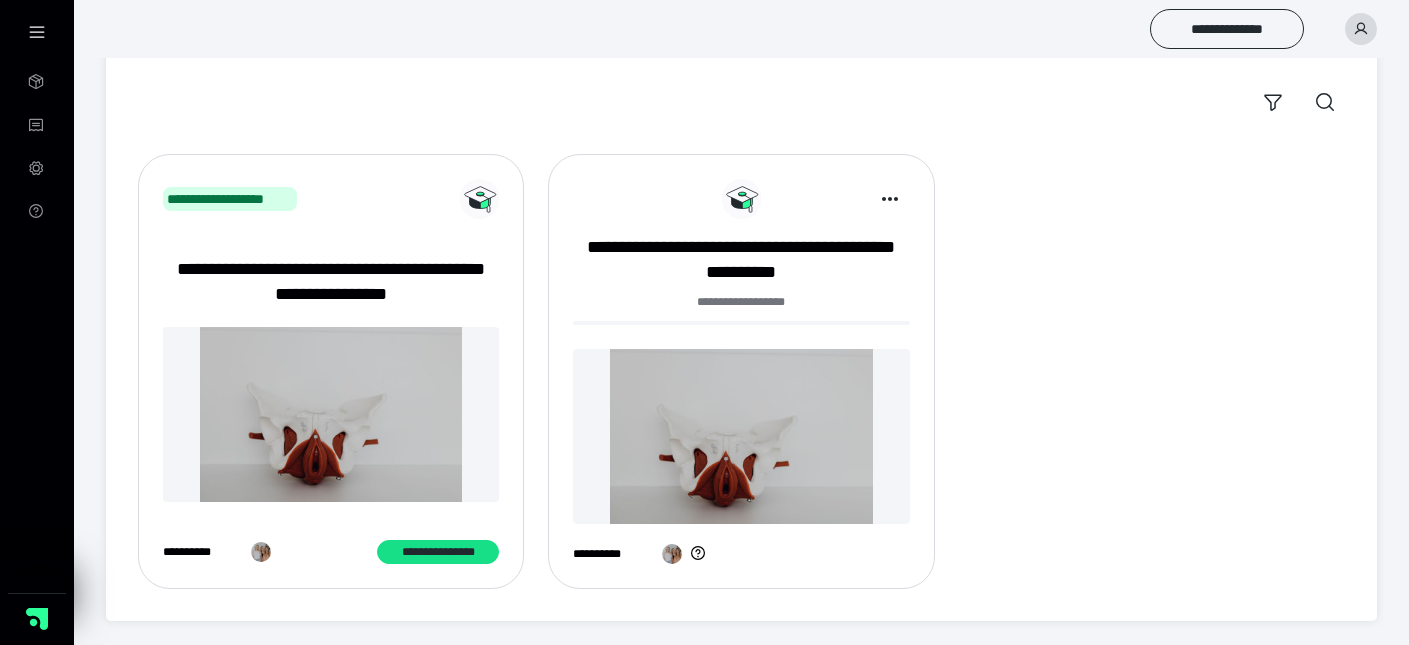 click at bounding box center [741, 436] 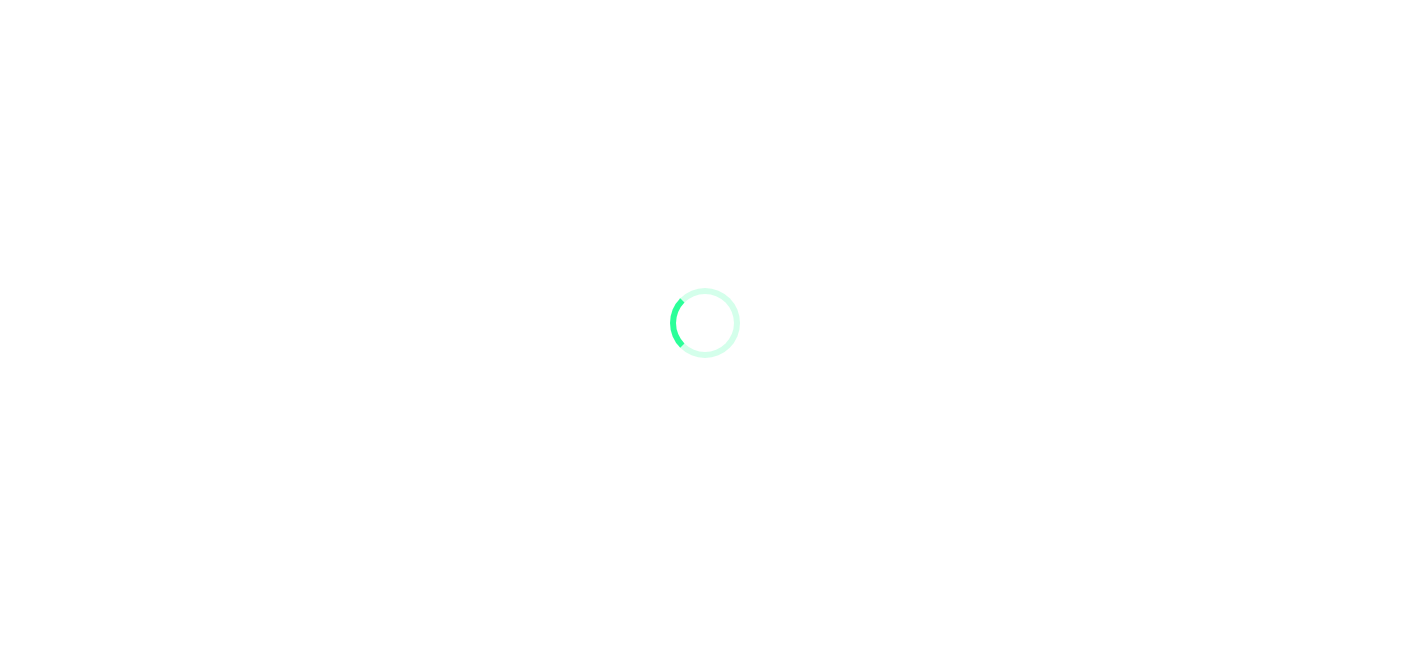 scroll, scrollTop: 0, scrollLeft: 0, axis: both 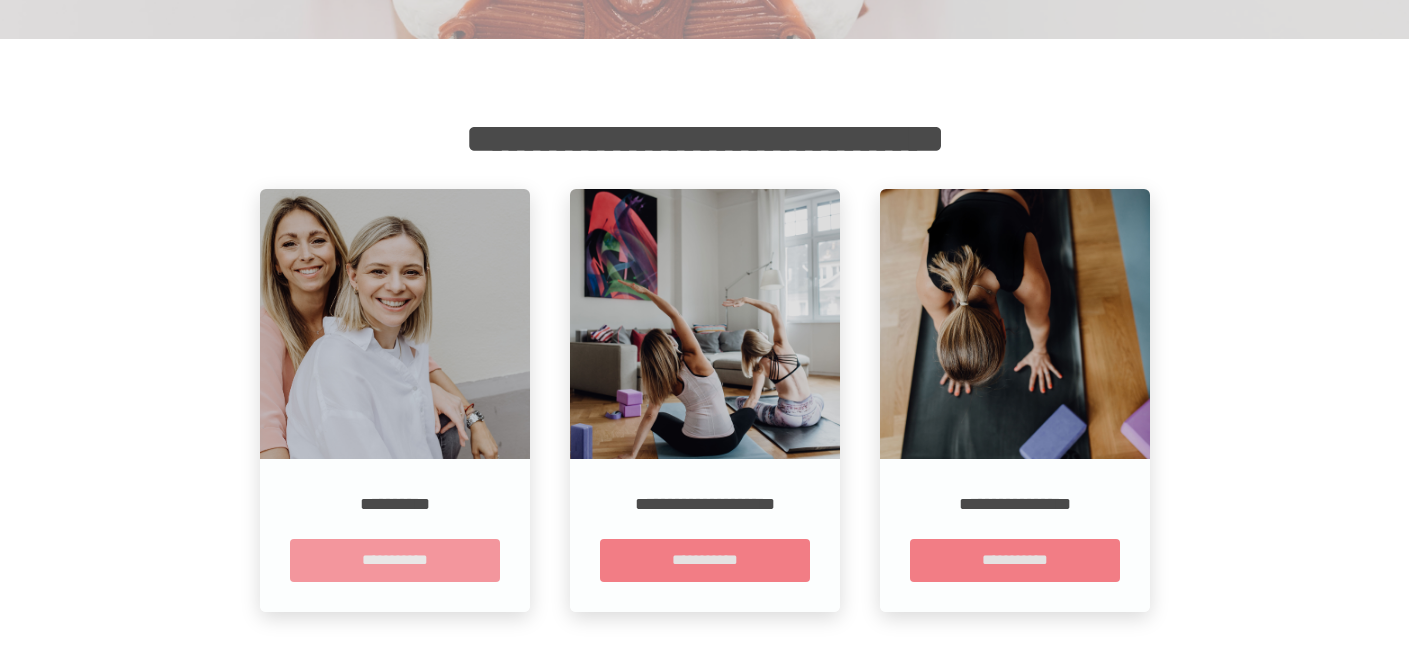 click on "**********" at bounding box center [395, 560] 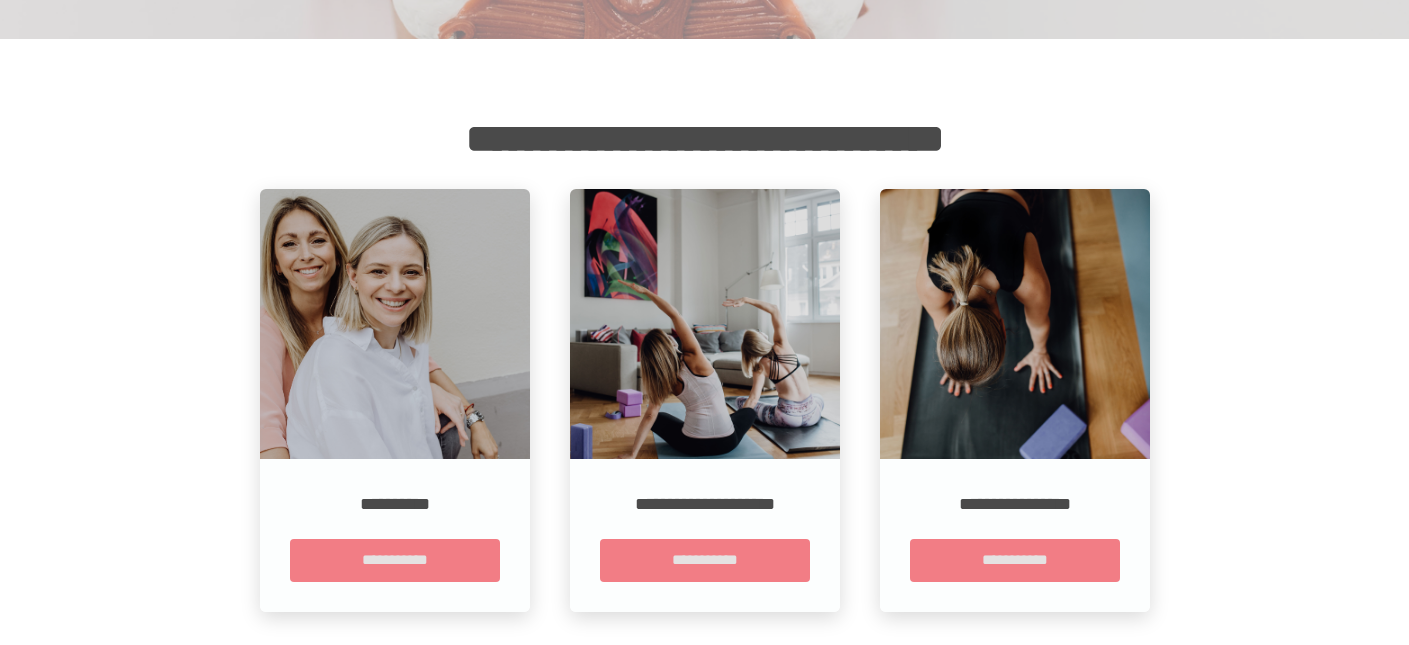 scroll, scrollTop: 0, scrollLeft: 0, axis: both 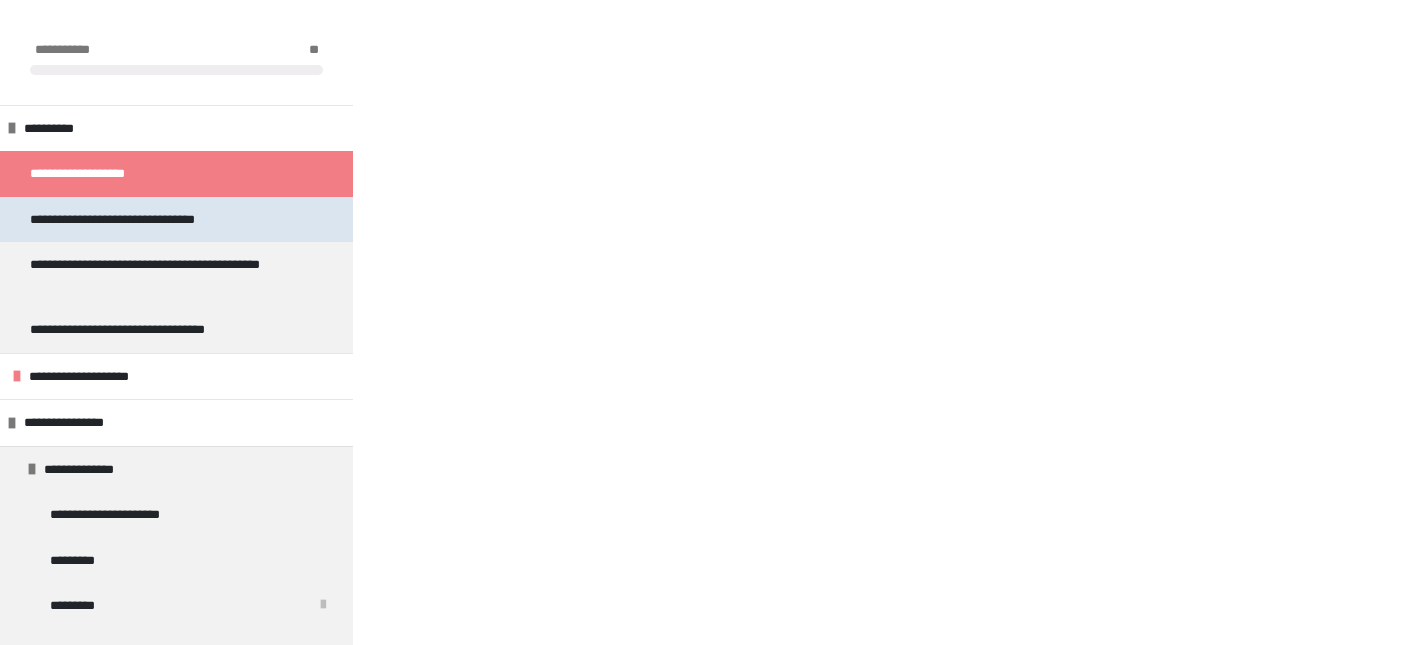 click on "**********" at bounding box center [149, 220] 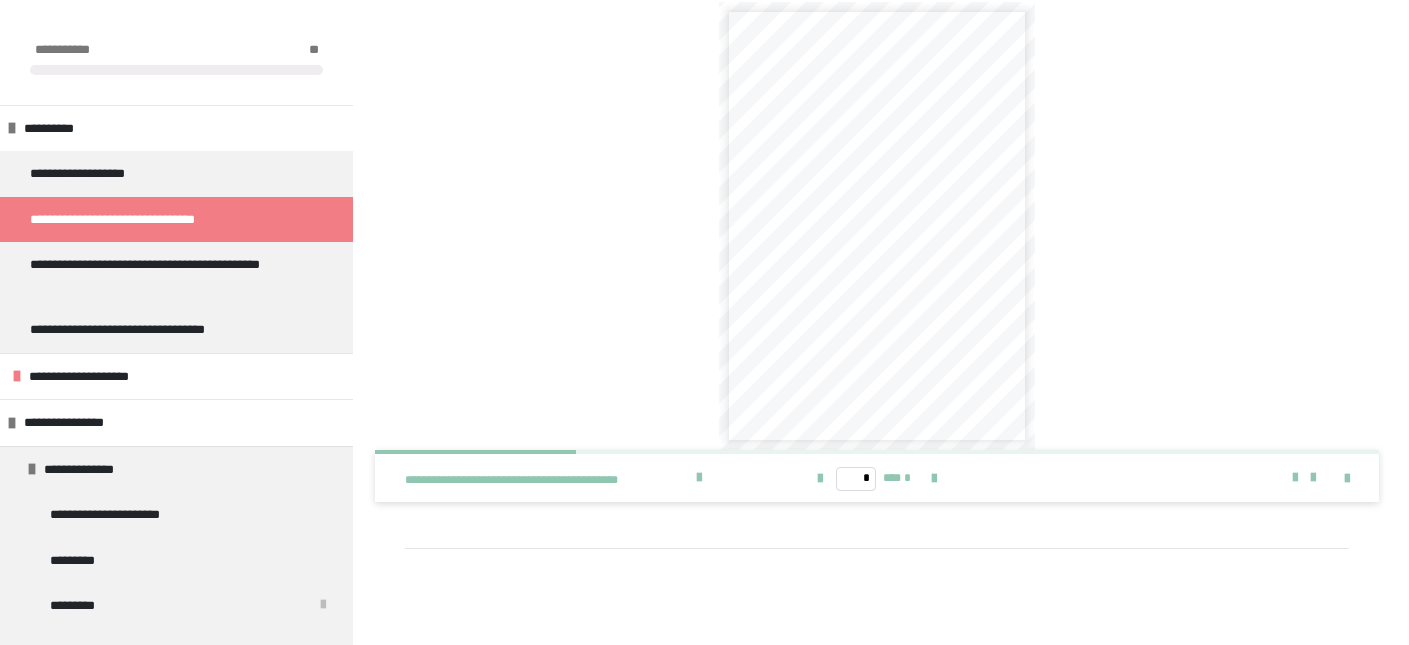 scroll, scrollTop: 459, scrollLeft: 0, axis: vertical 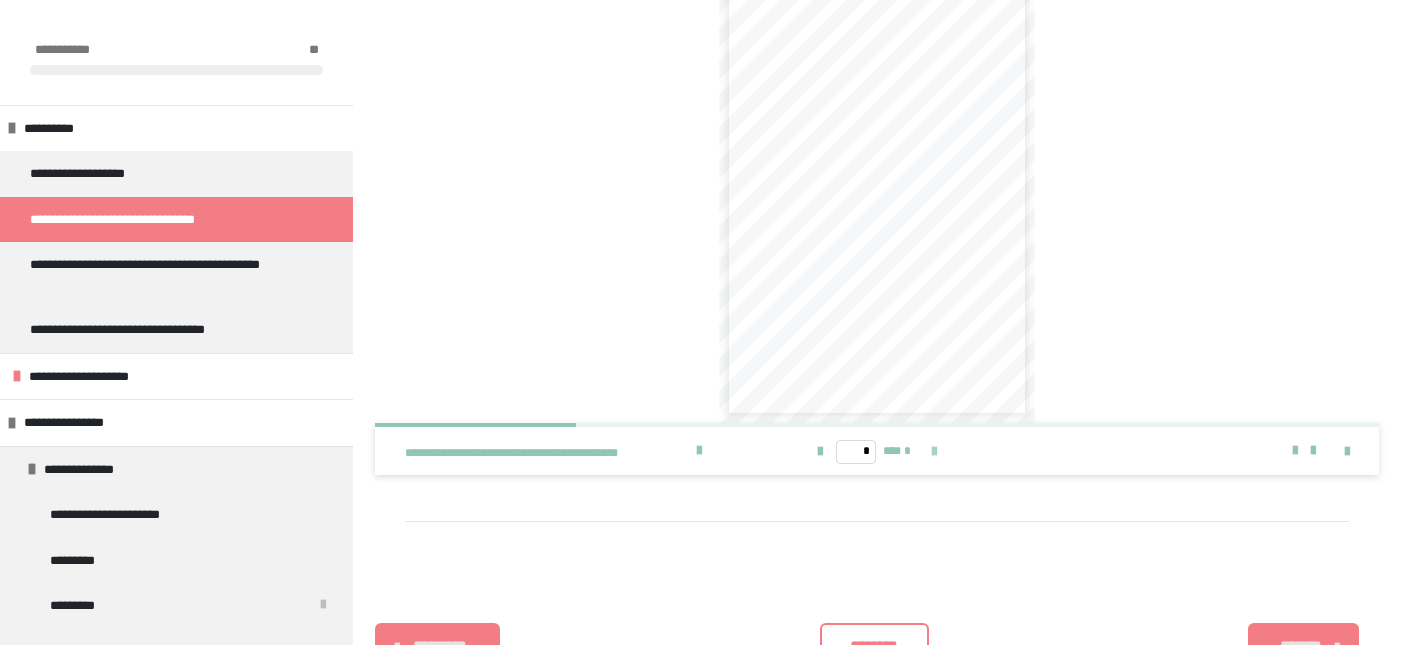click at bounding box center [934, 452] 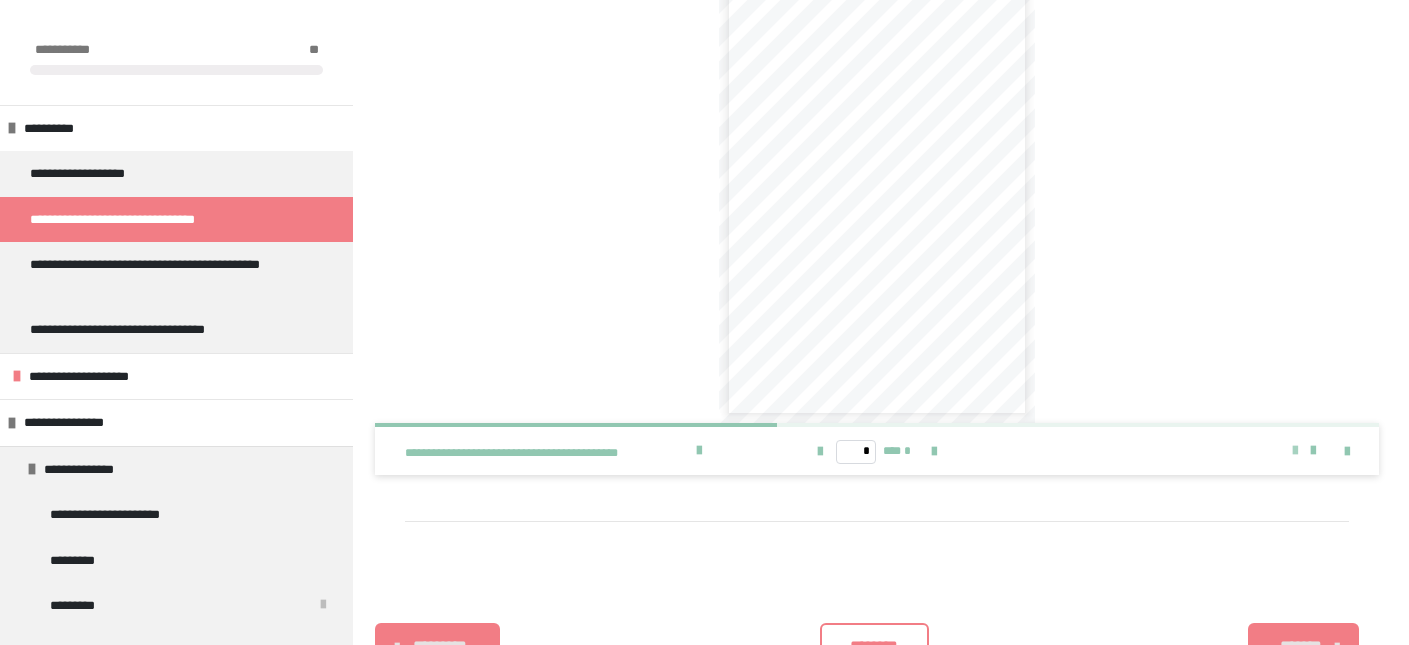 click at bounding box center [1295, 451] 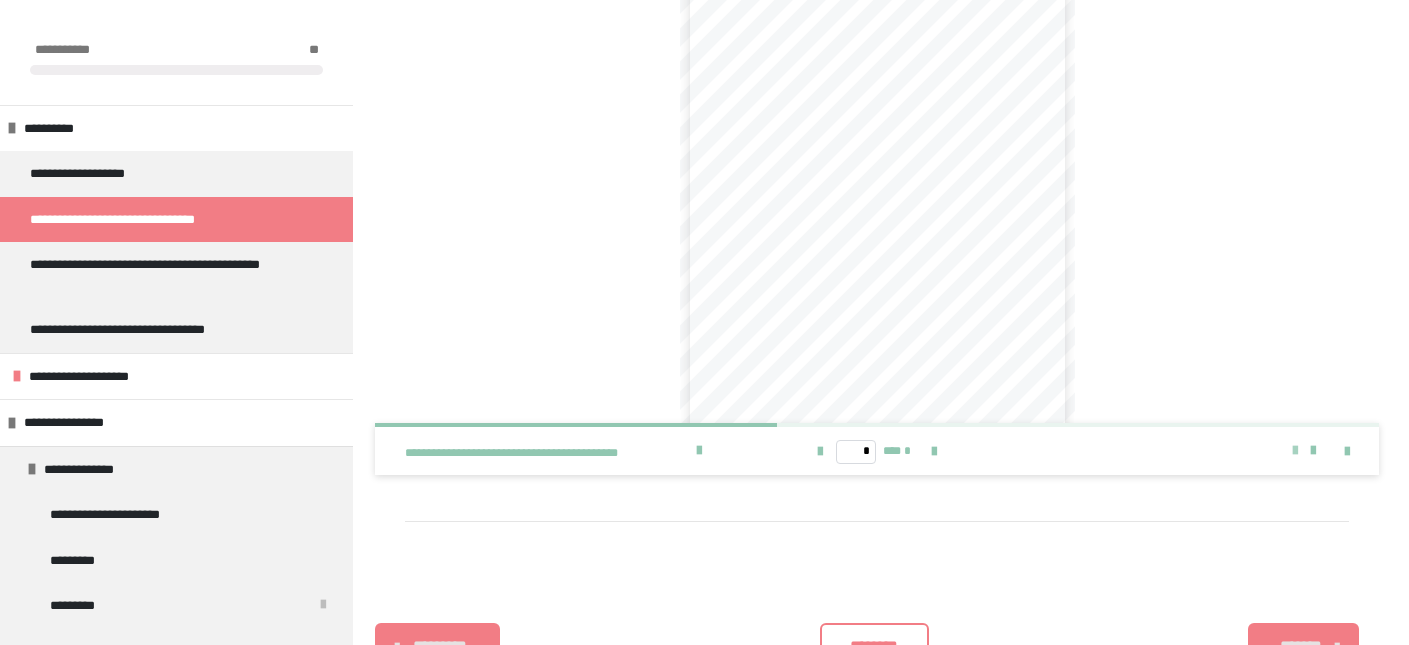 click at bounding box center [1295, 451] 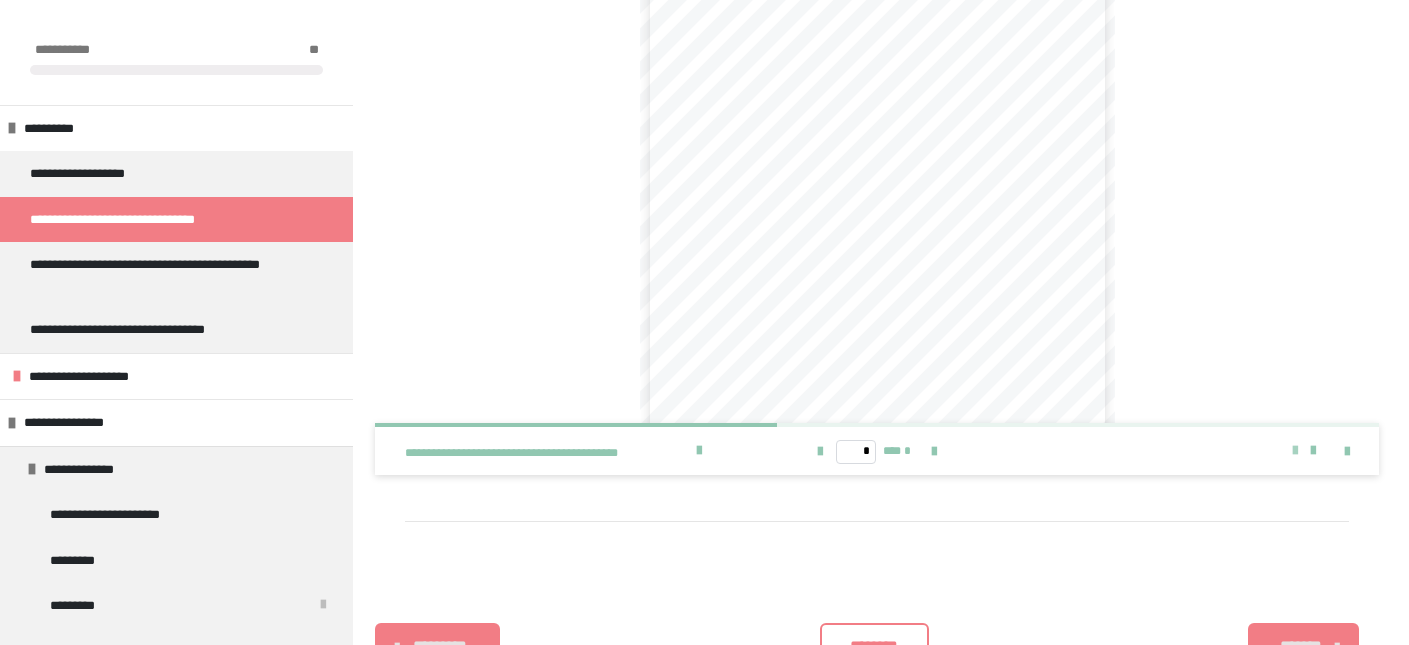 click at bounding box center [1295, 451] 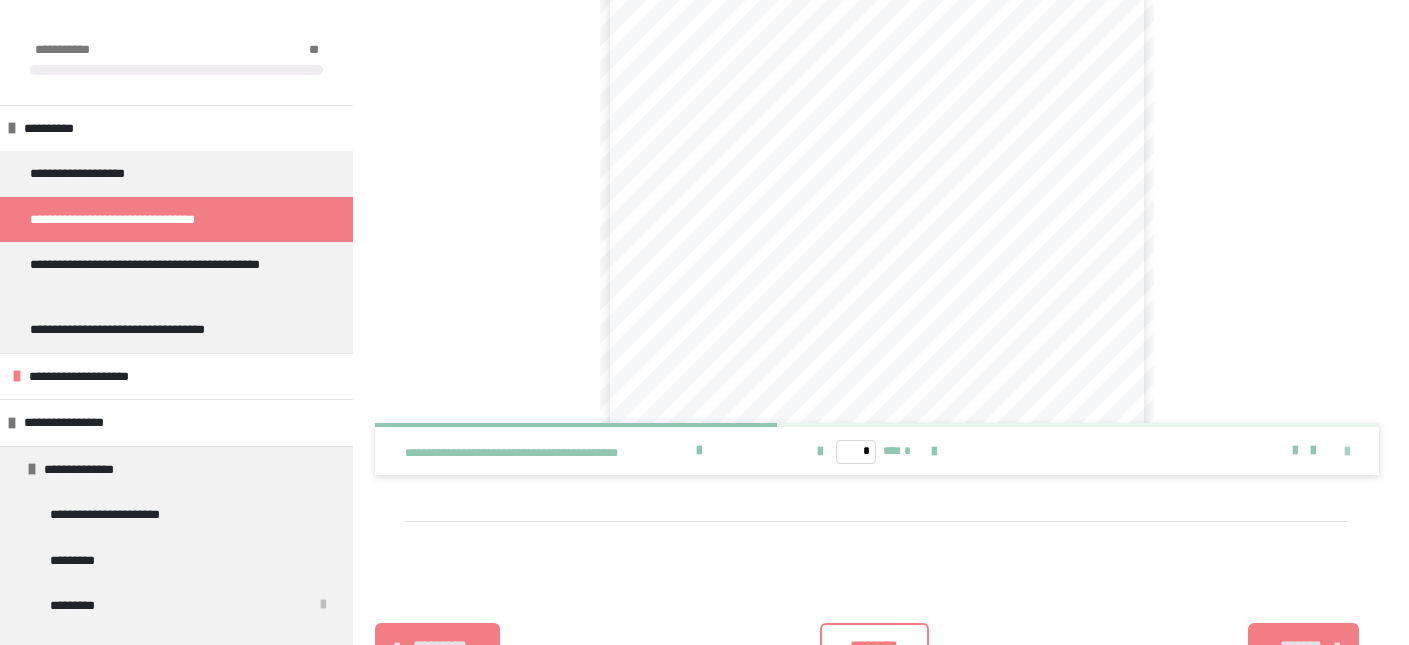 click at bounding box center (1347, 452) 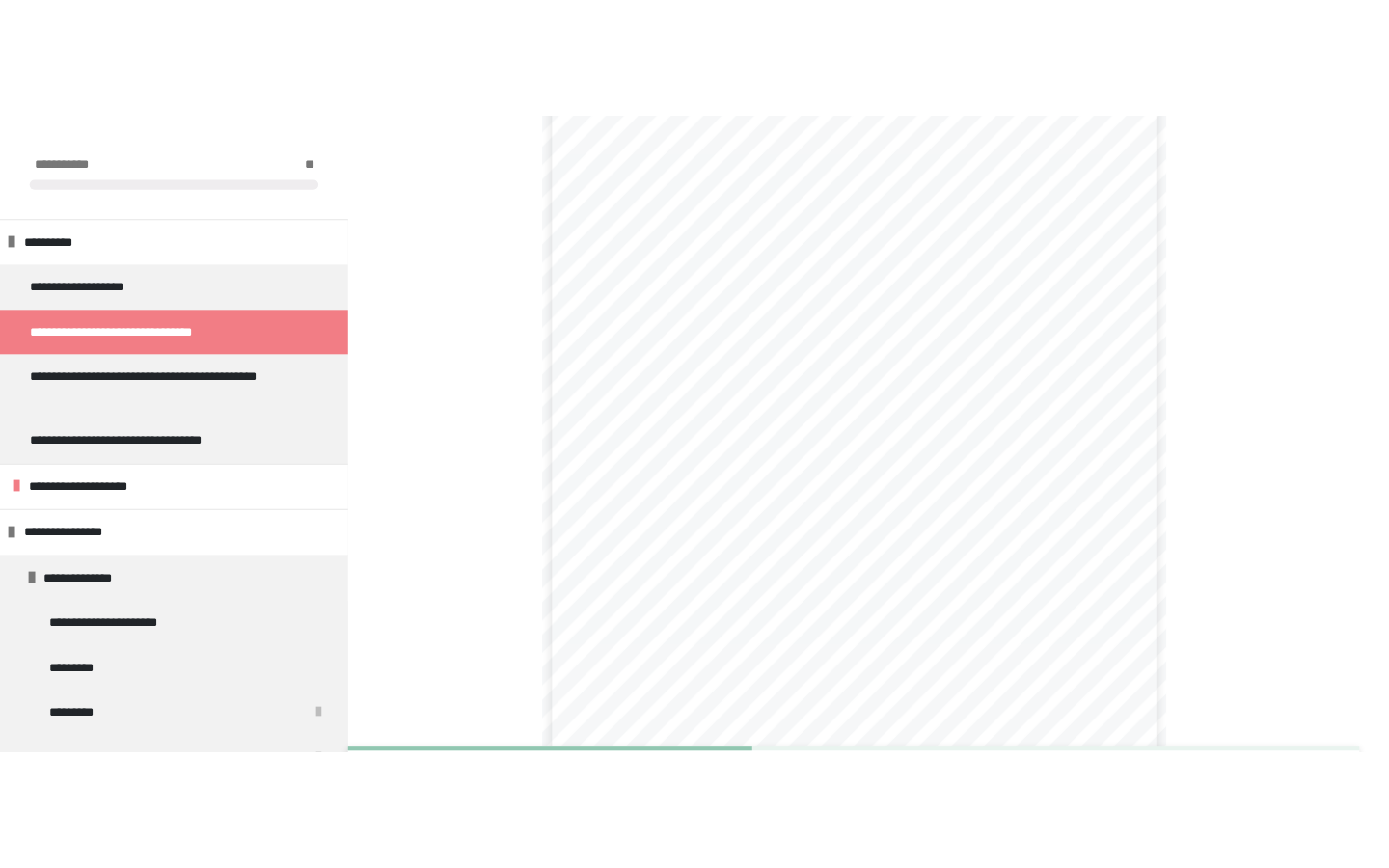 scroll, scrollTop: 328, scrollLeft: 0, axis: vertical 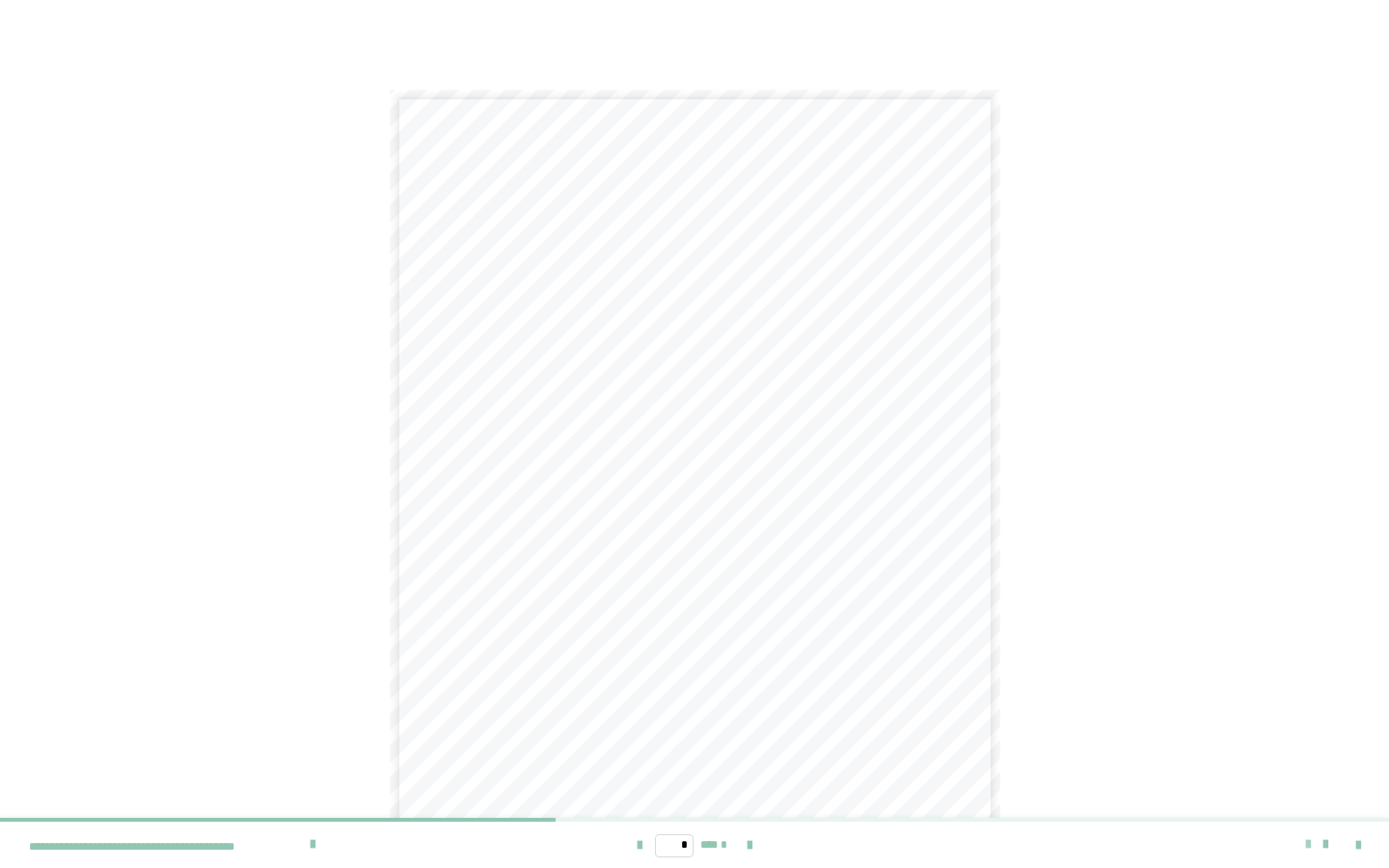 click at bounding box center [1308, 845] 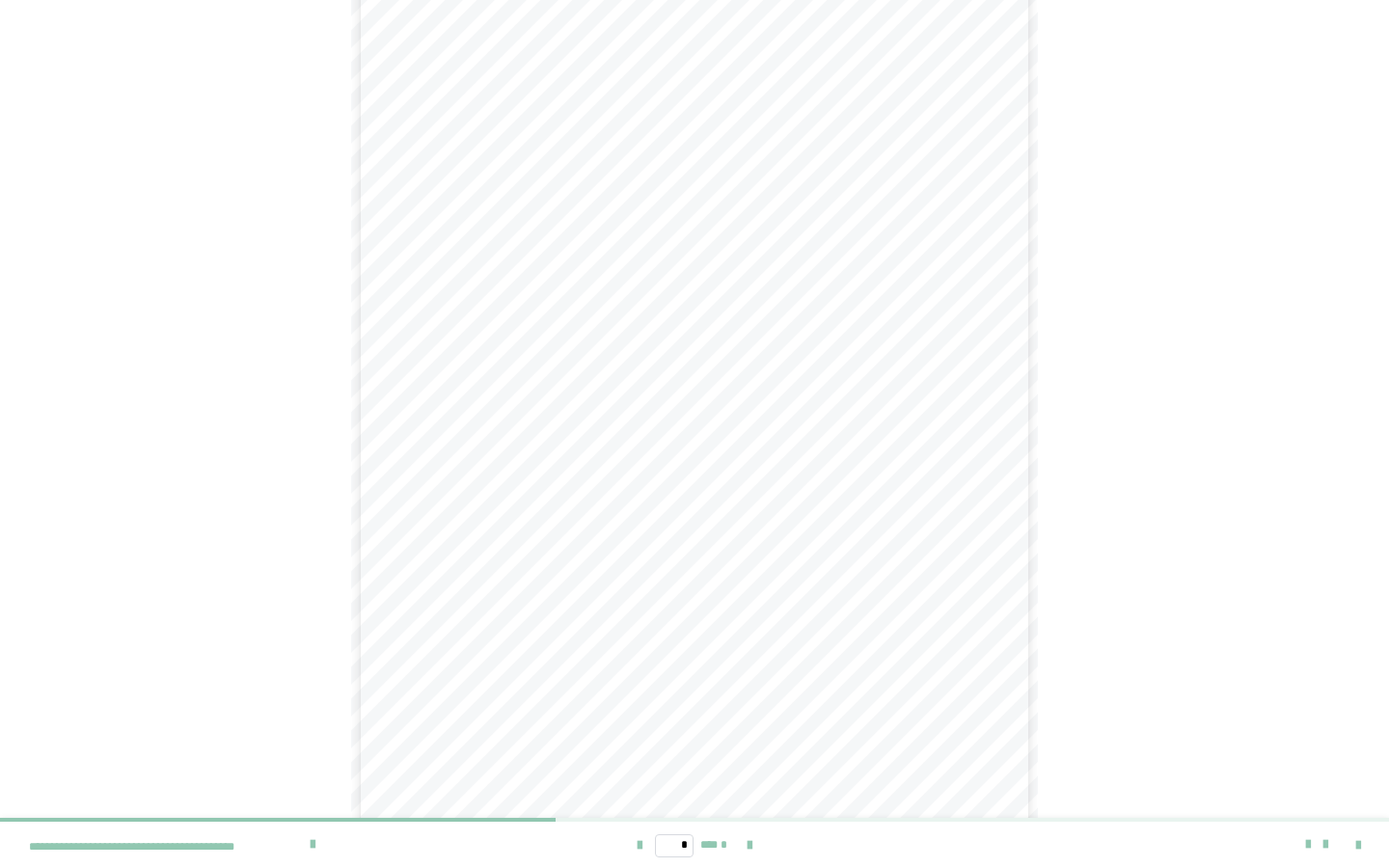 scroll, scrollTop: 129, scrollLeft: 0, axis: vertical 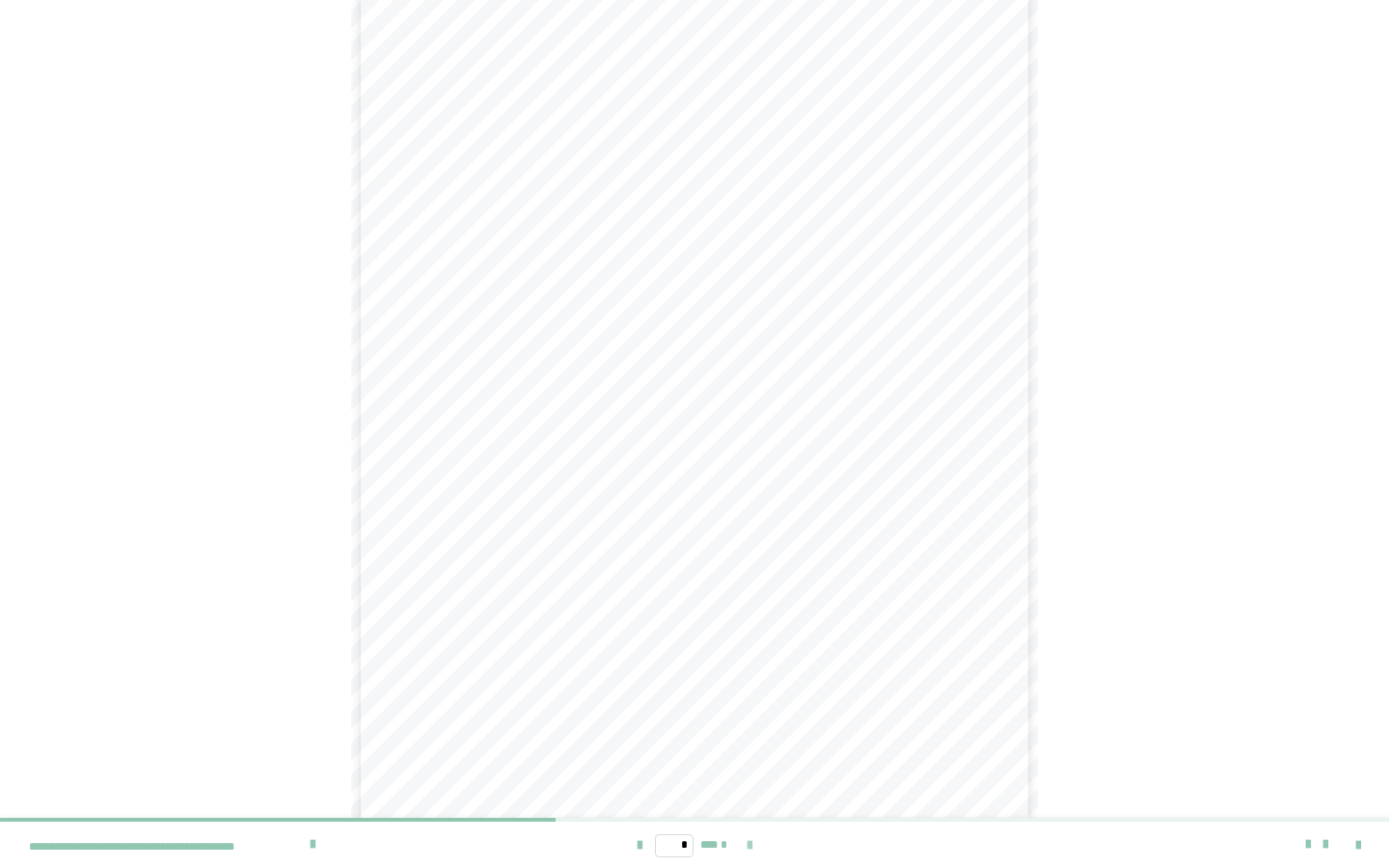 click at bounding box center (749, 846) 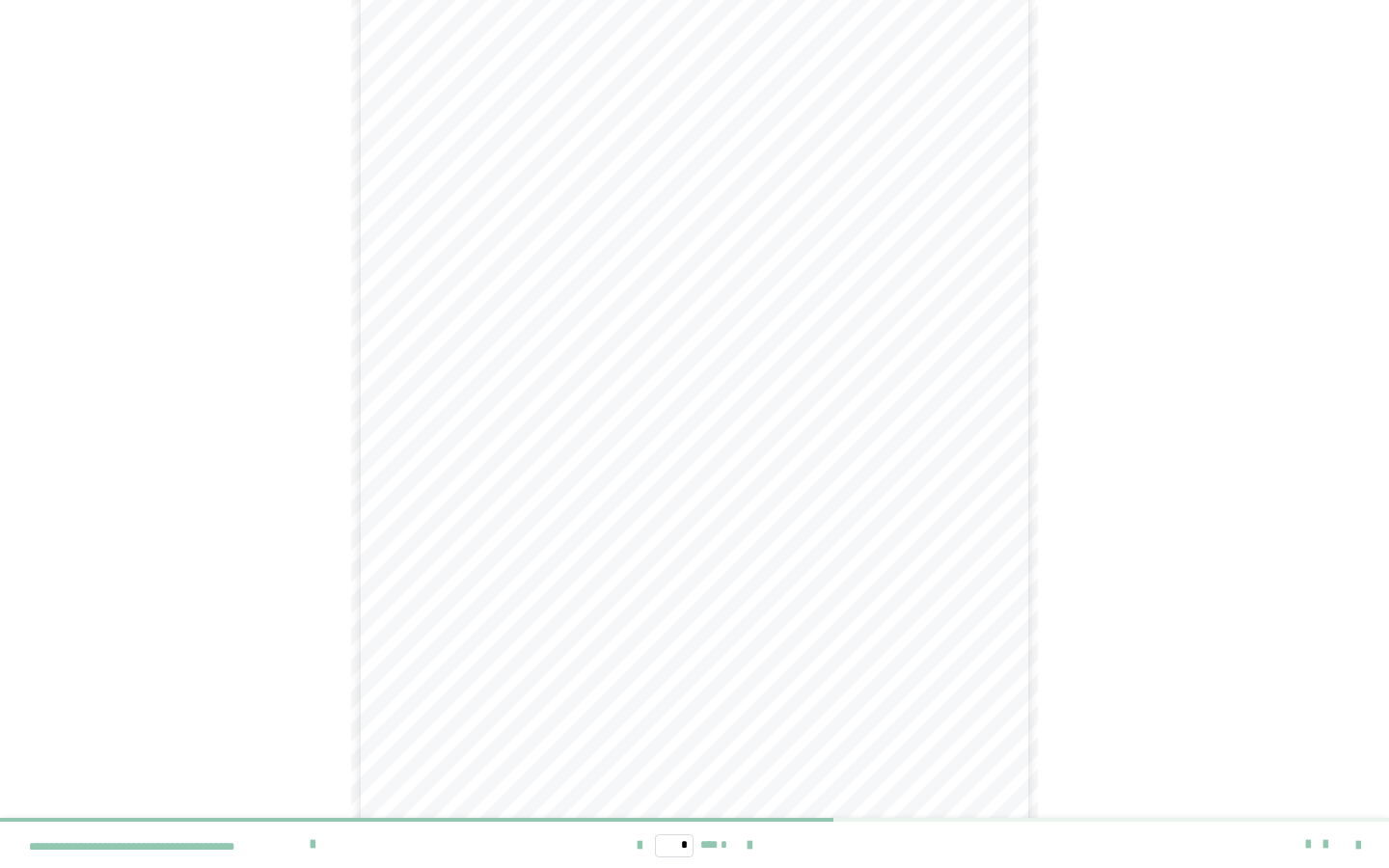 scroll, scrollTop: 129, scrollLeft: 0, axis: vertical 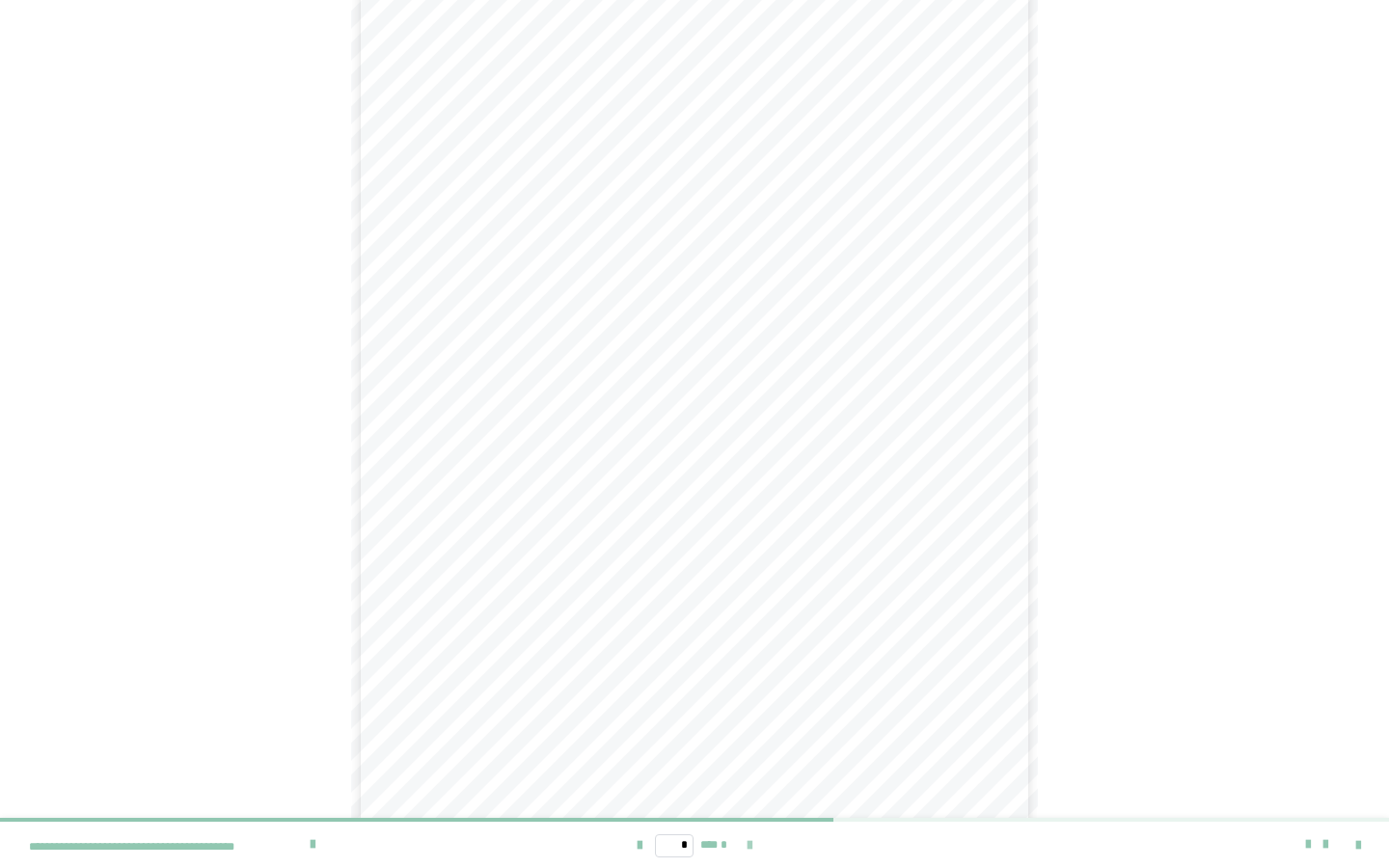 click at bounding box center [749, 846] 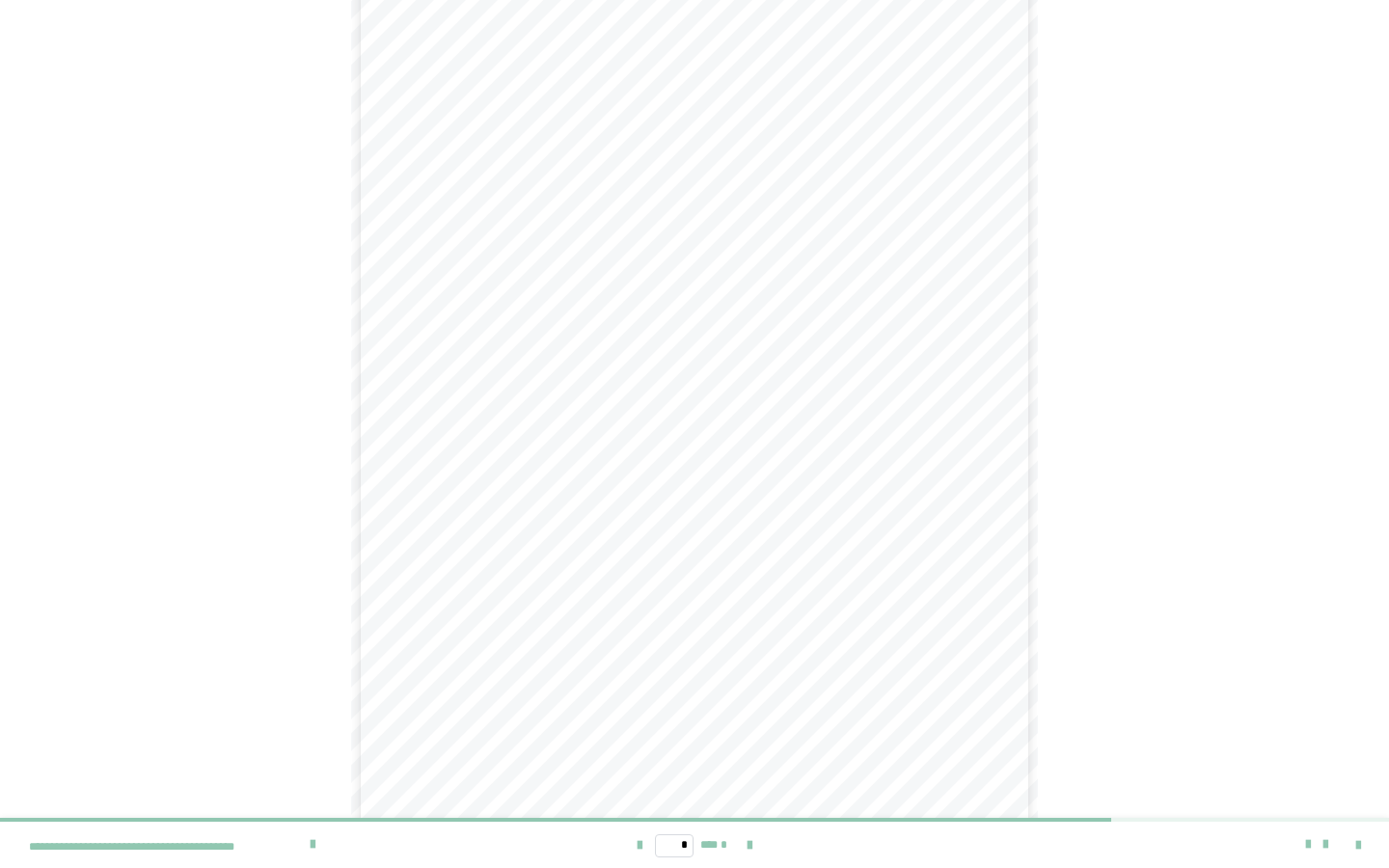 scroll, scrollTop: 129, scrollLeft: 0, axis: vertical 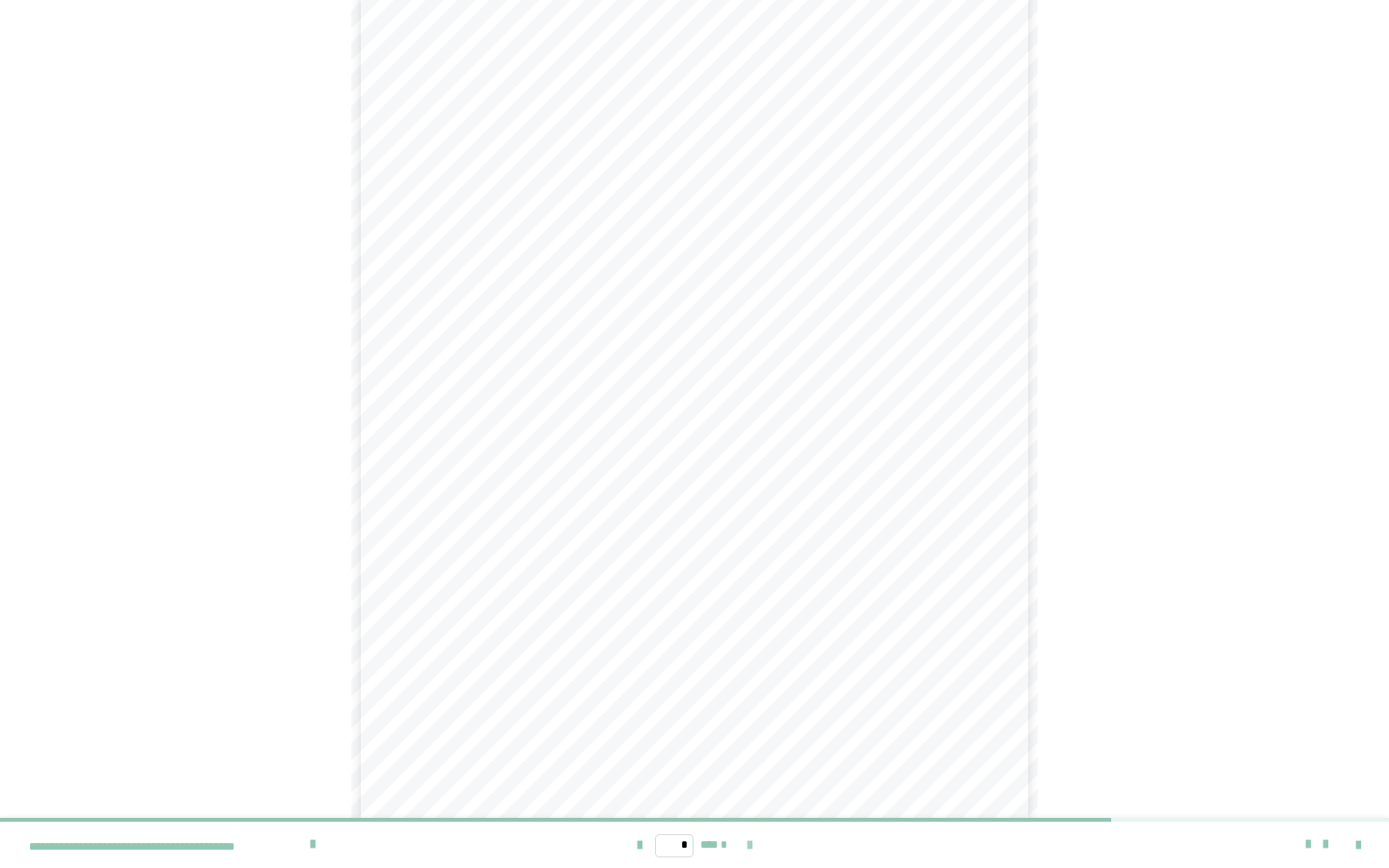click at bounding box center [749, 846] 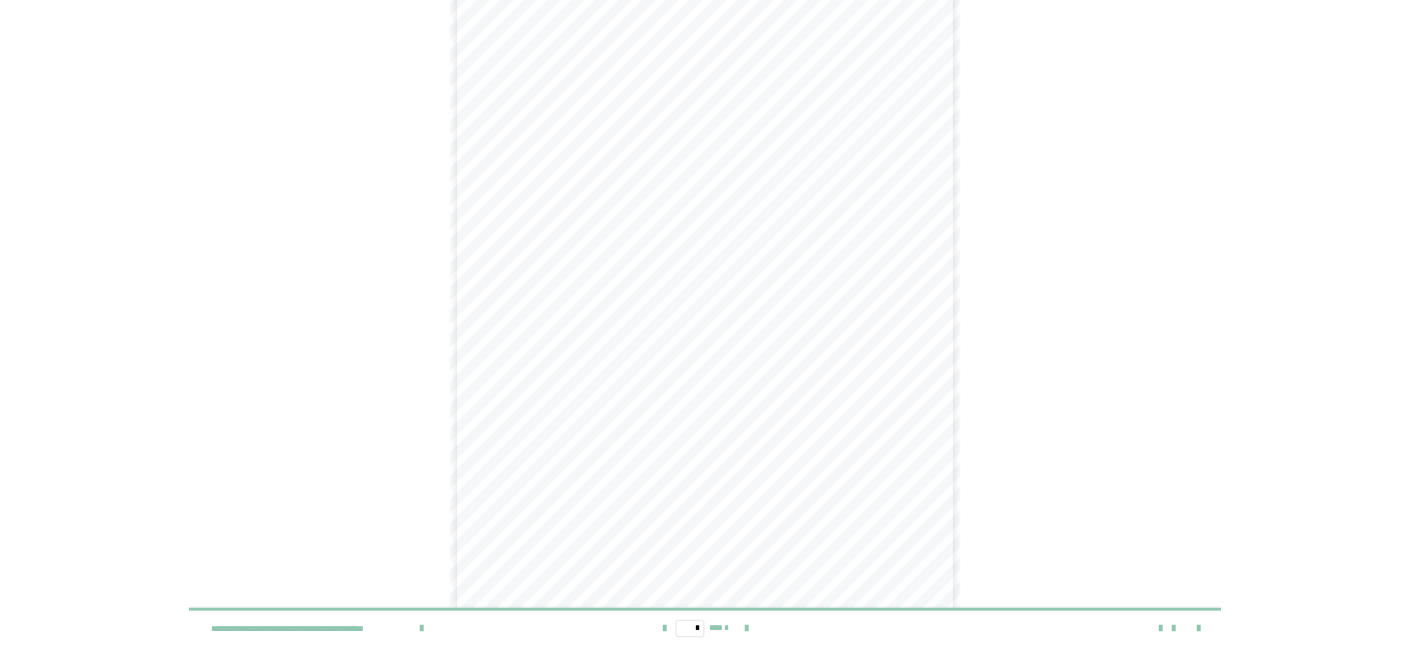 scroll, scrollTop: 134, scrollLeft: 0, axis: vertical 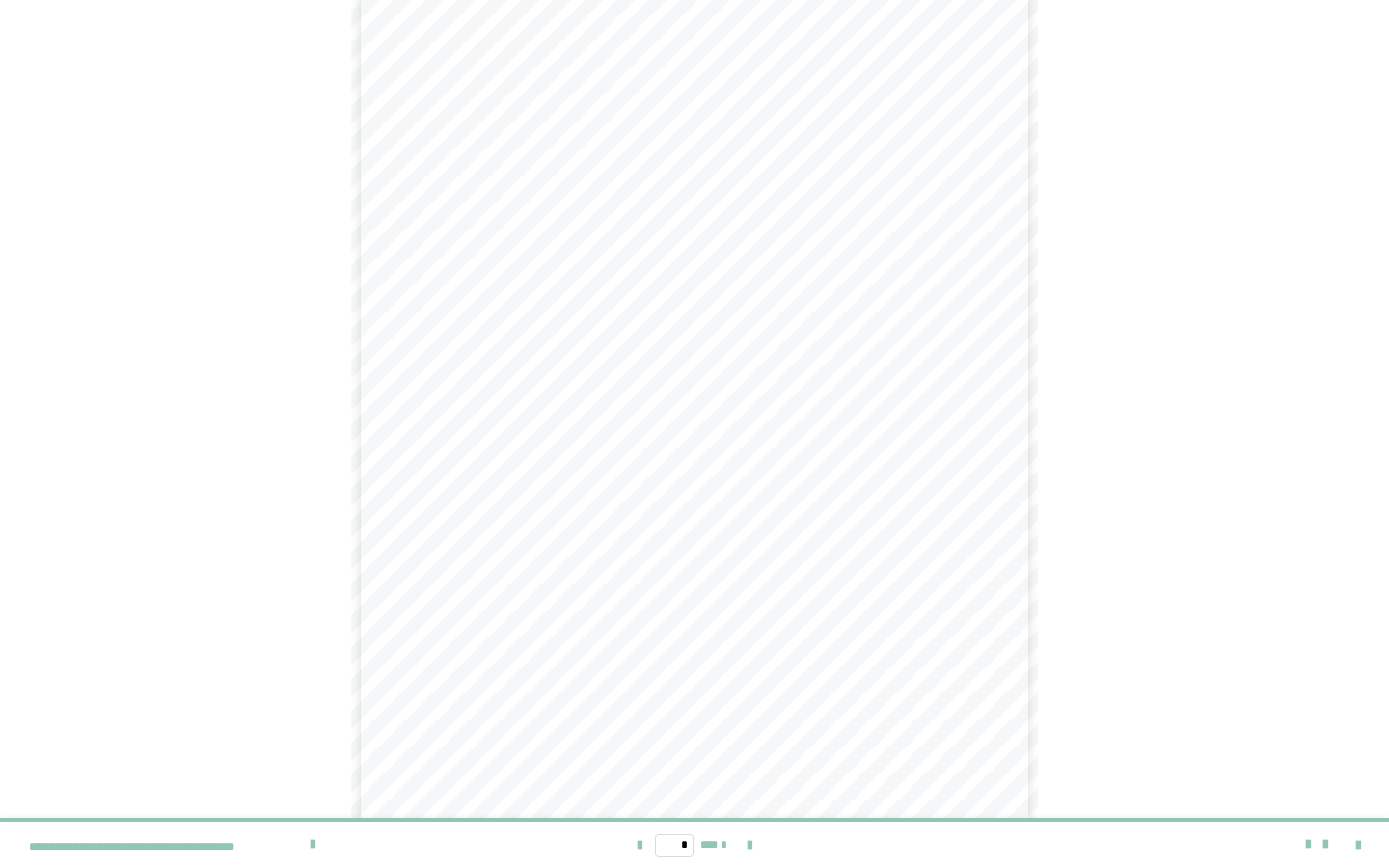 click on "* *** *" at bounding box center (694, 845) 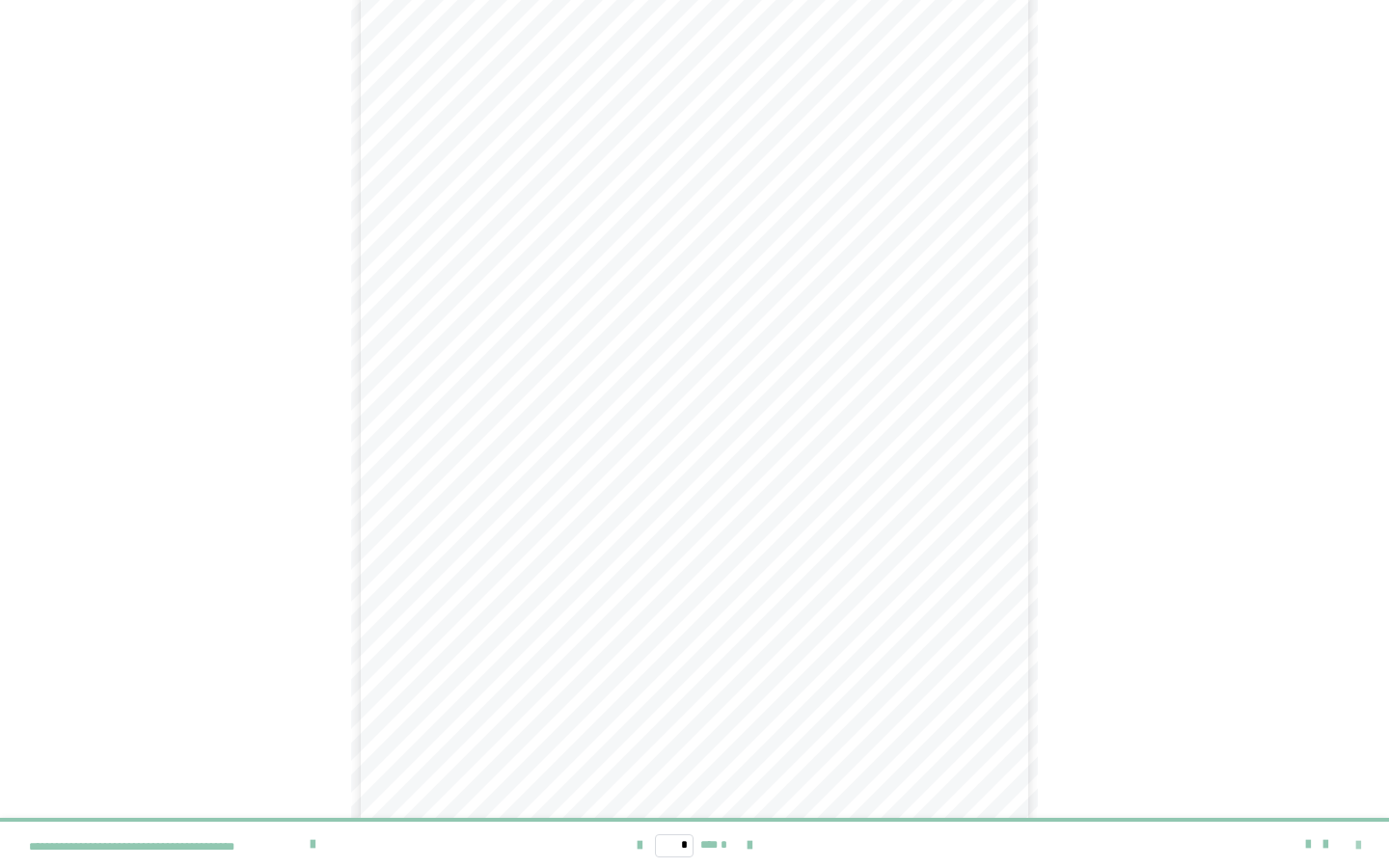 click at bounding box center [1358, 846] 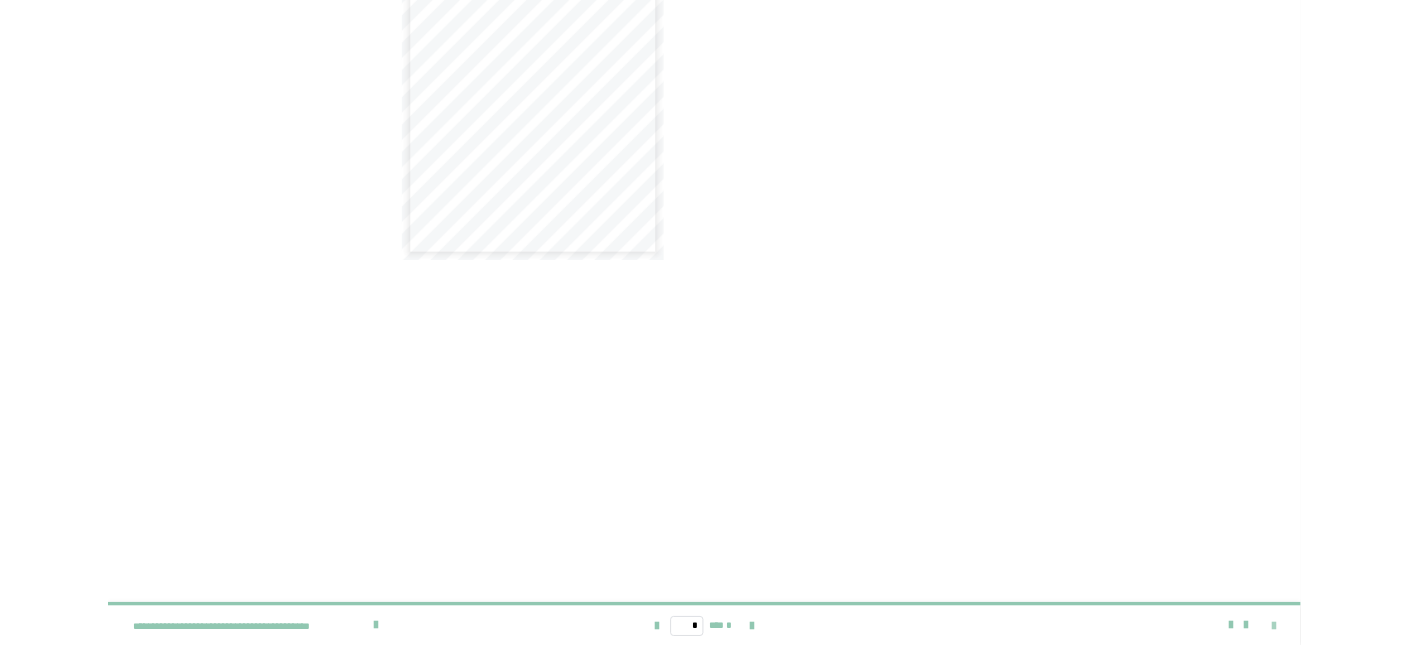 scroll, scrollTop: 0, scrollLeft: 0, axis: both 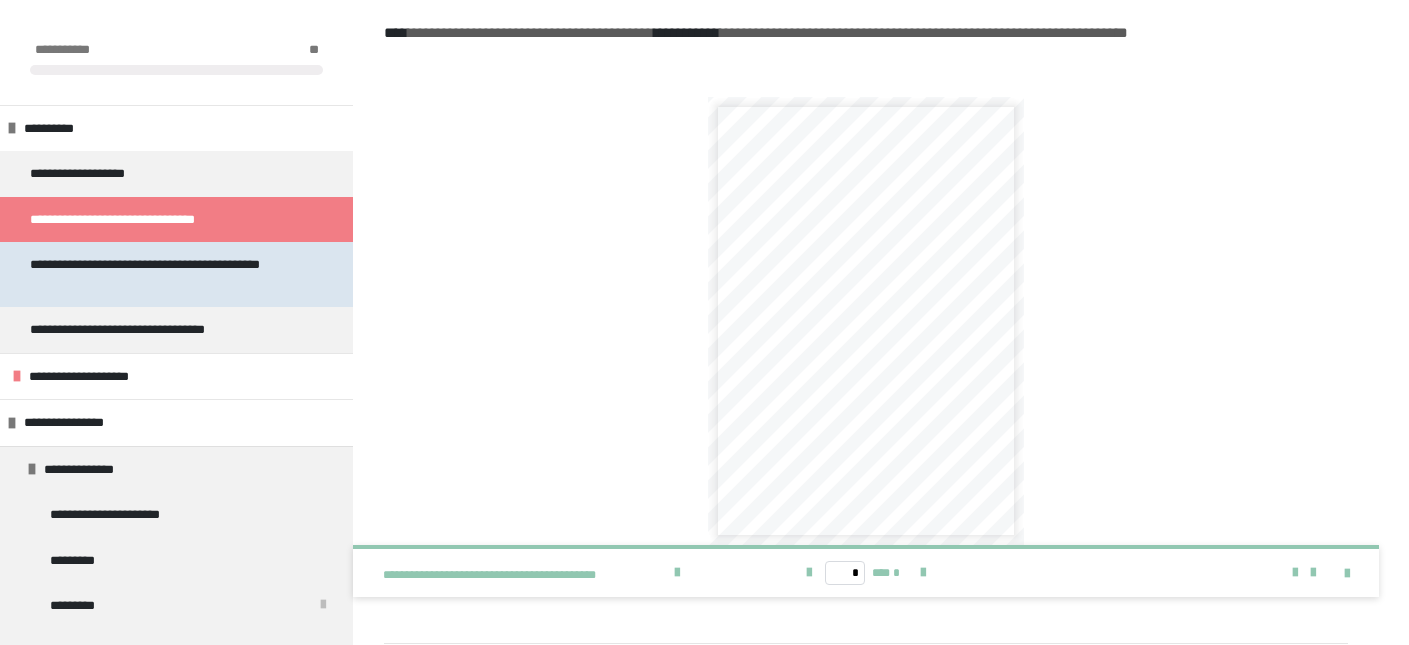 click on "**********" at bounding box center [168, 274] 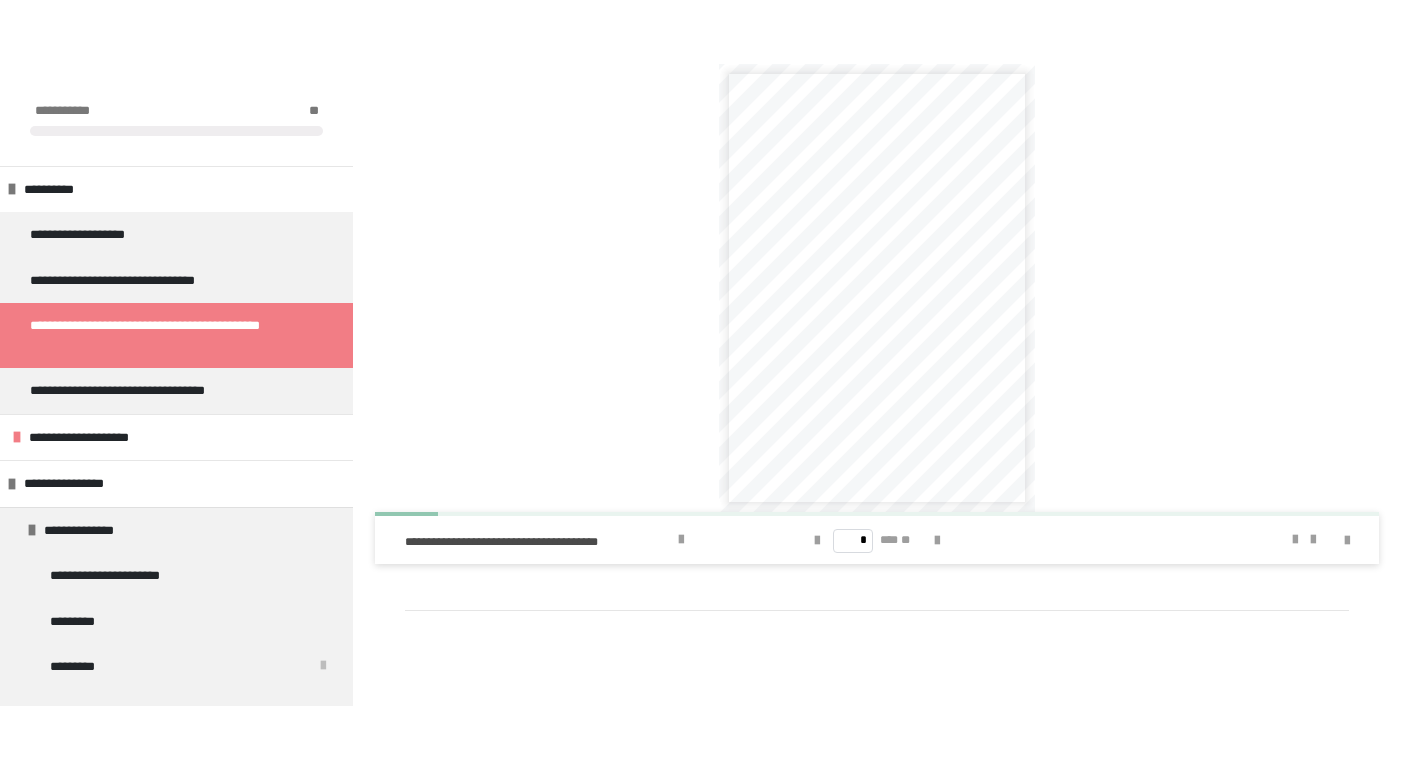 scroll, scrollTop: 565, scrollLeft: 0, axis: vertical 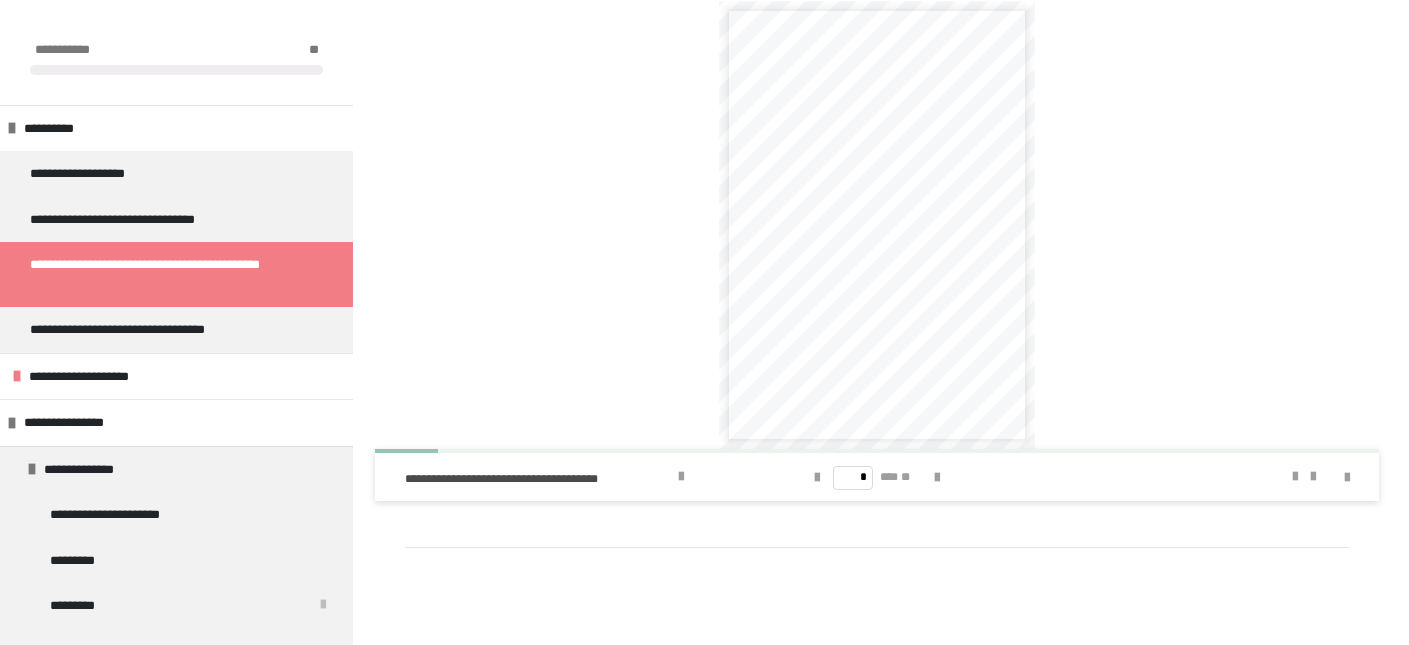 click on "* *** **" at bounding box center (877, 477) 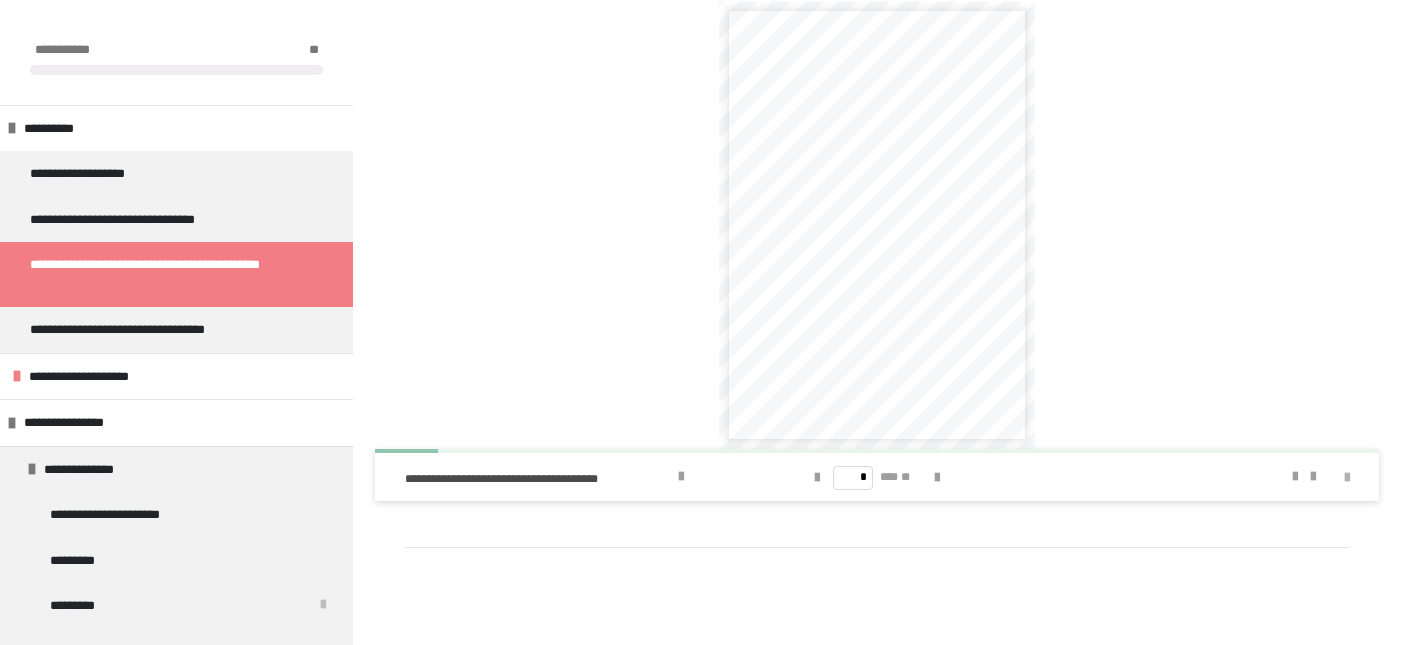click at bounding box center [1347, 478] 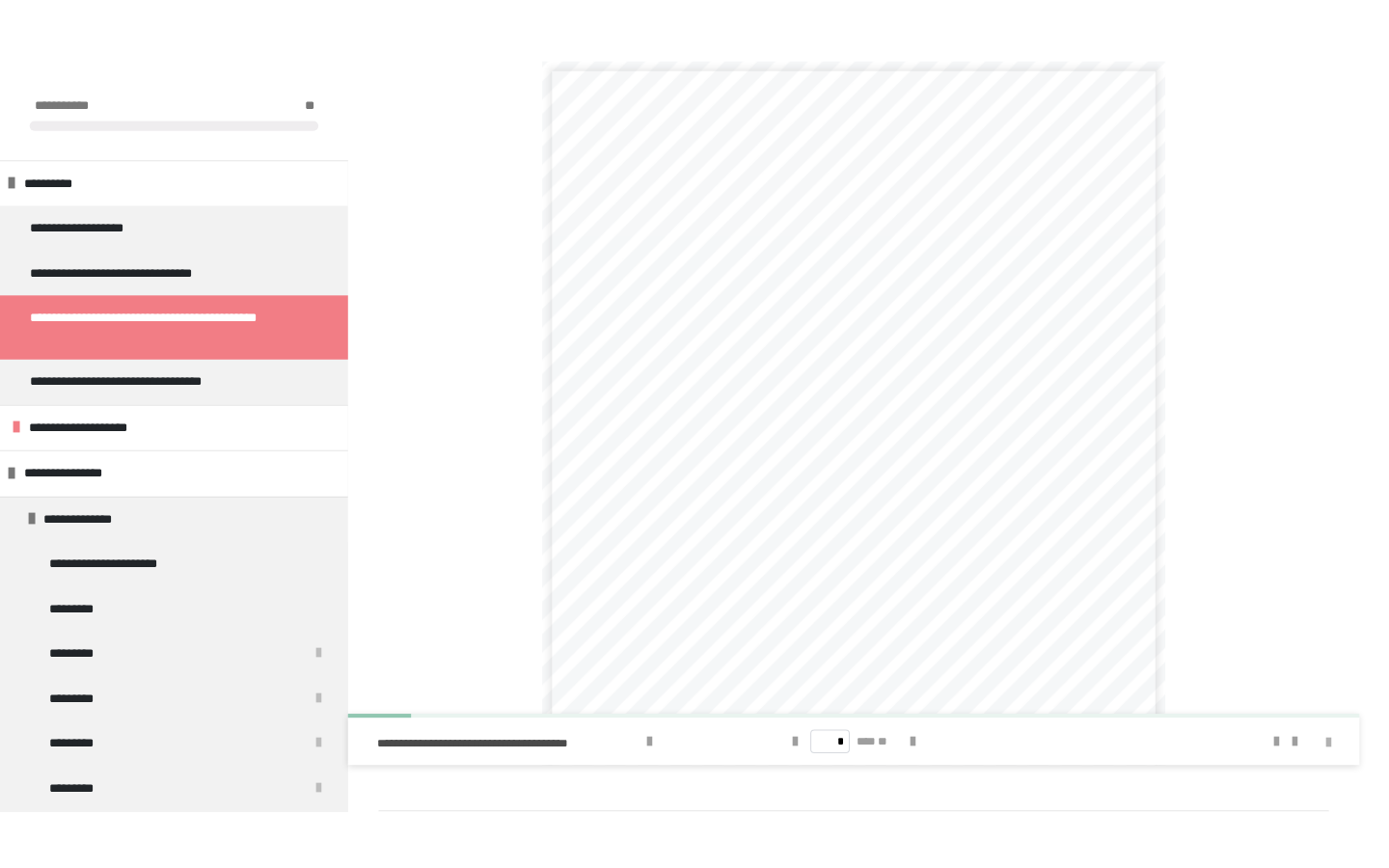 scroll, scrollTop: 434, scrollLeft: 0, axis: vertical 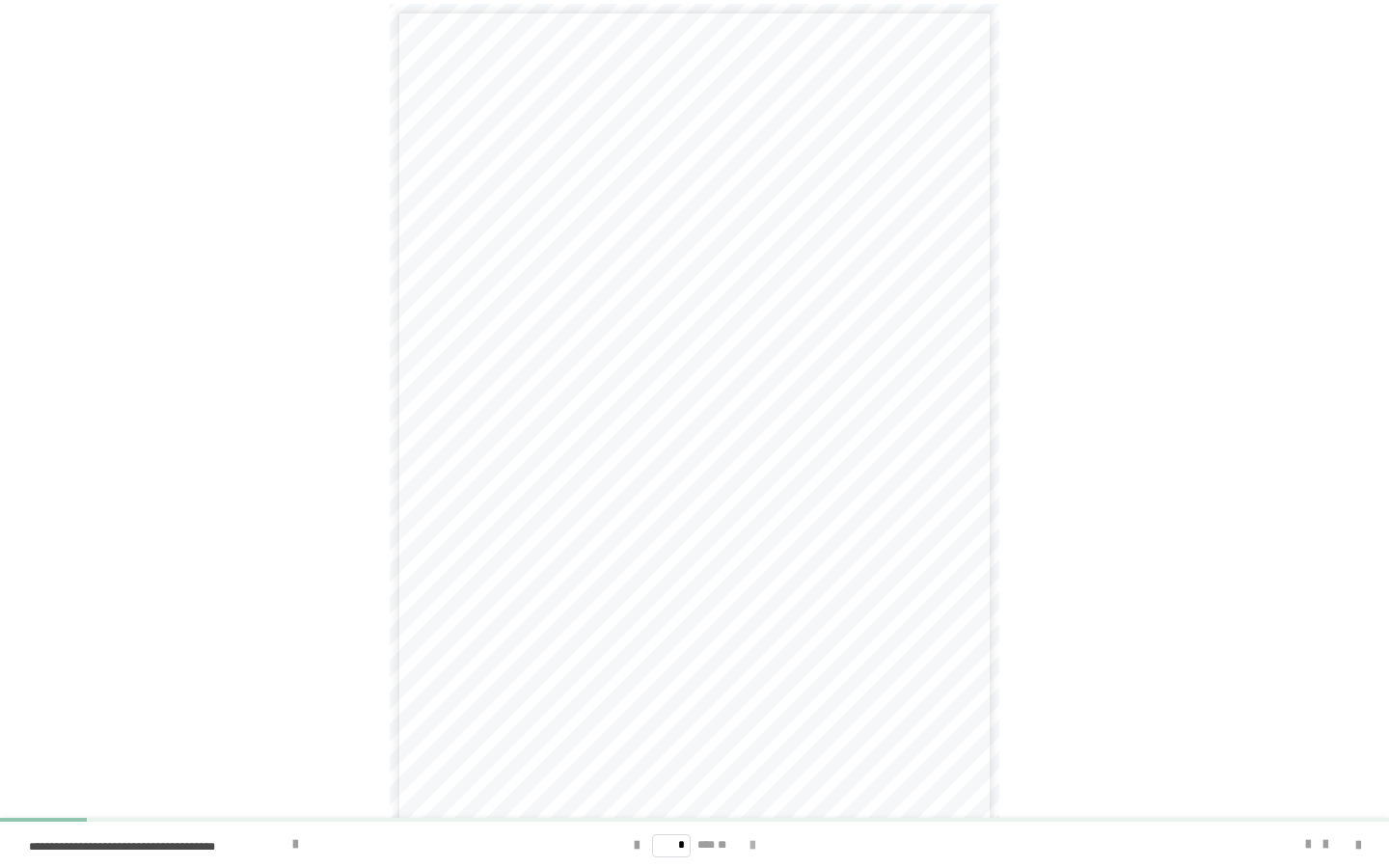 click at bounding box center [752, 846] 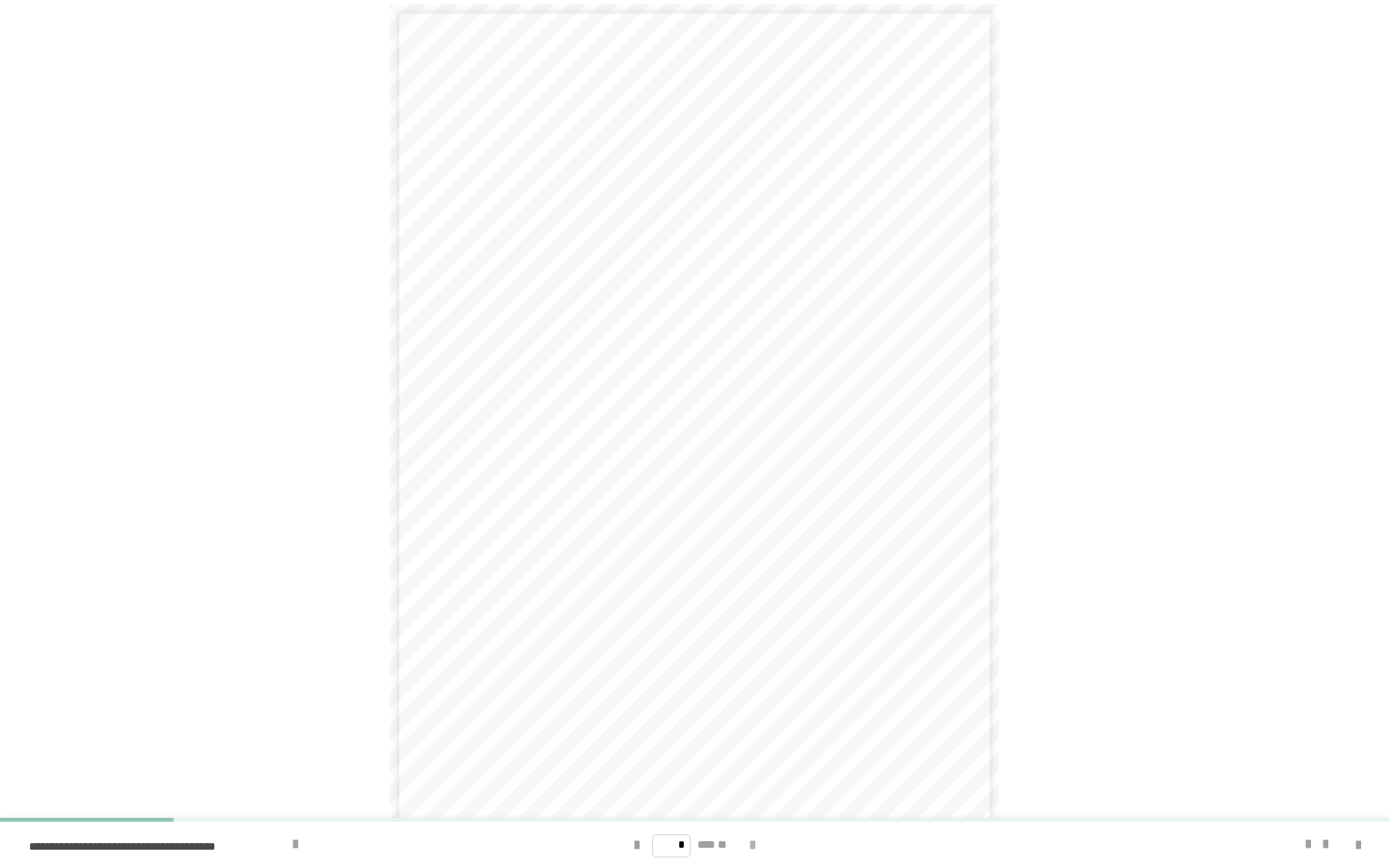 scroll, scrollTop: 0, scrollLeft: 0, axis: both 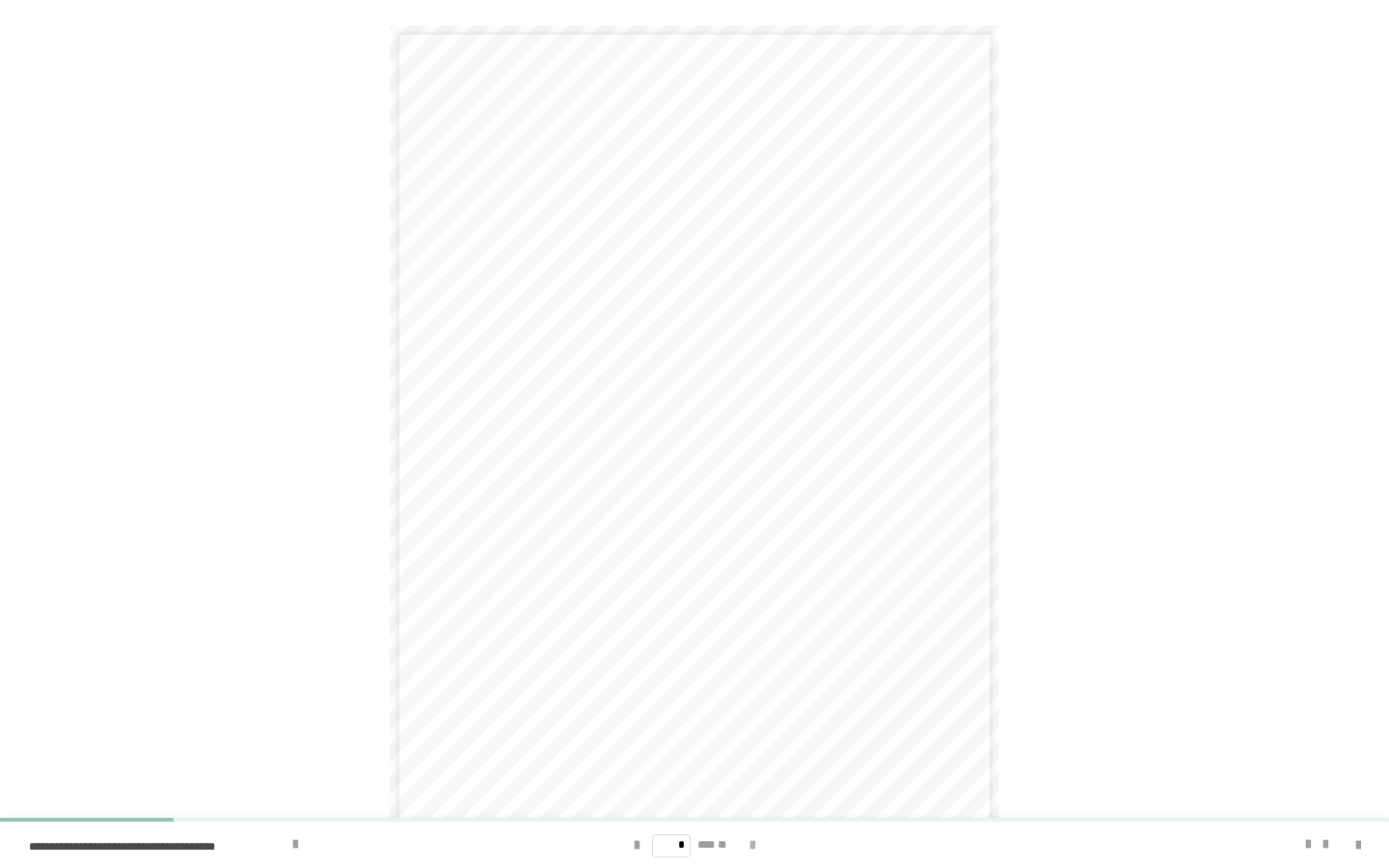 click at bounding box center (752, 846) 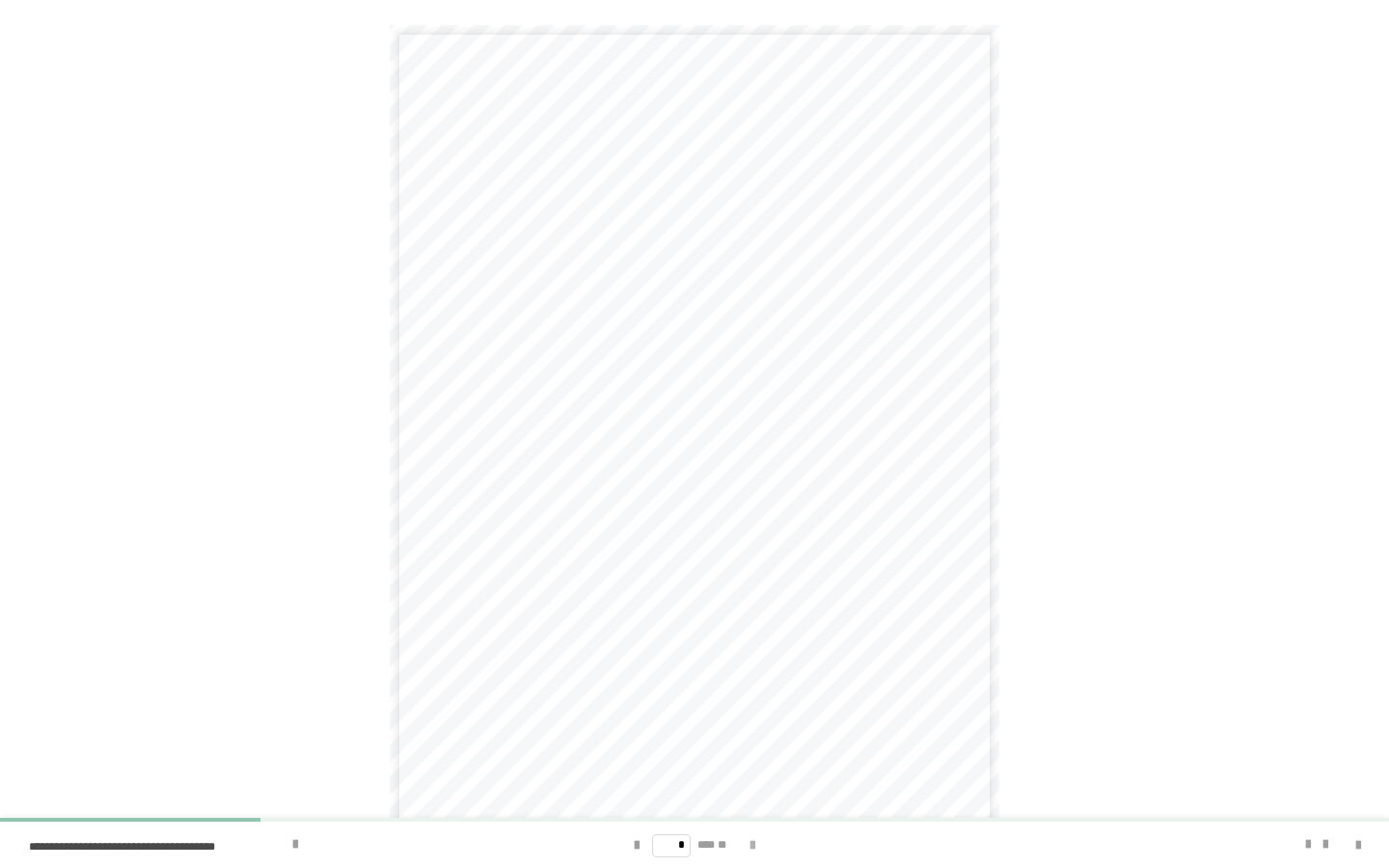click at bounding box center (752, 846) 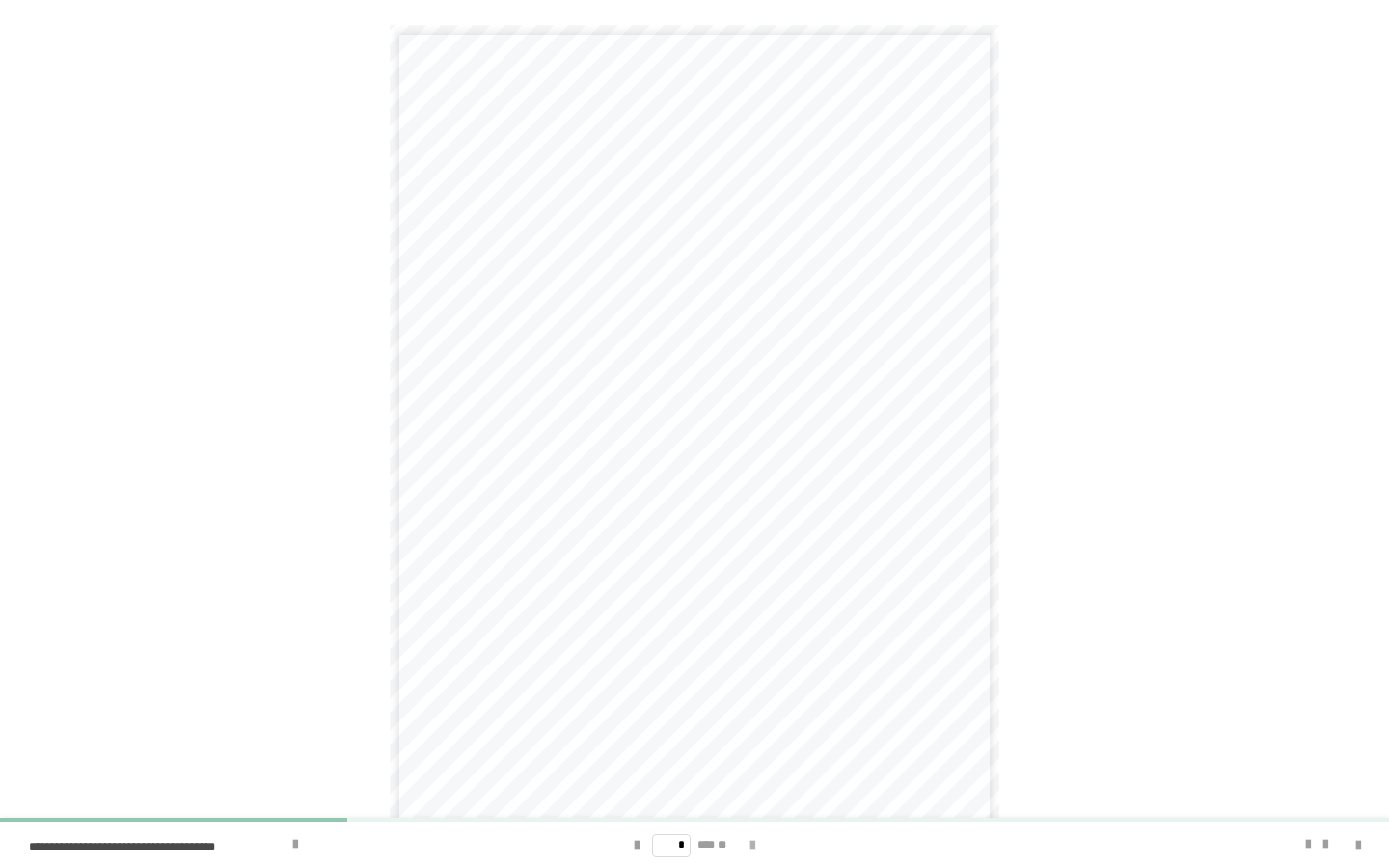 click at bounding box center (752, 846) 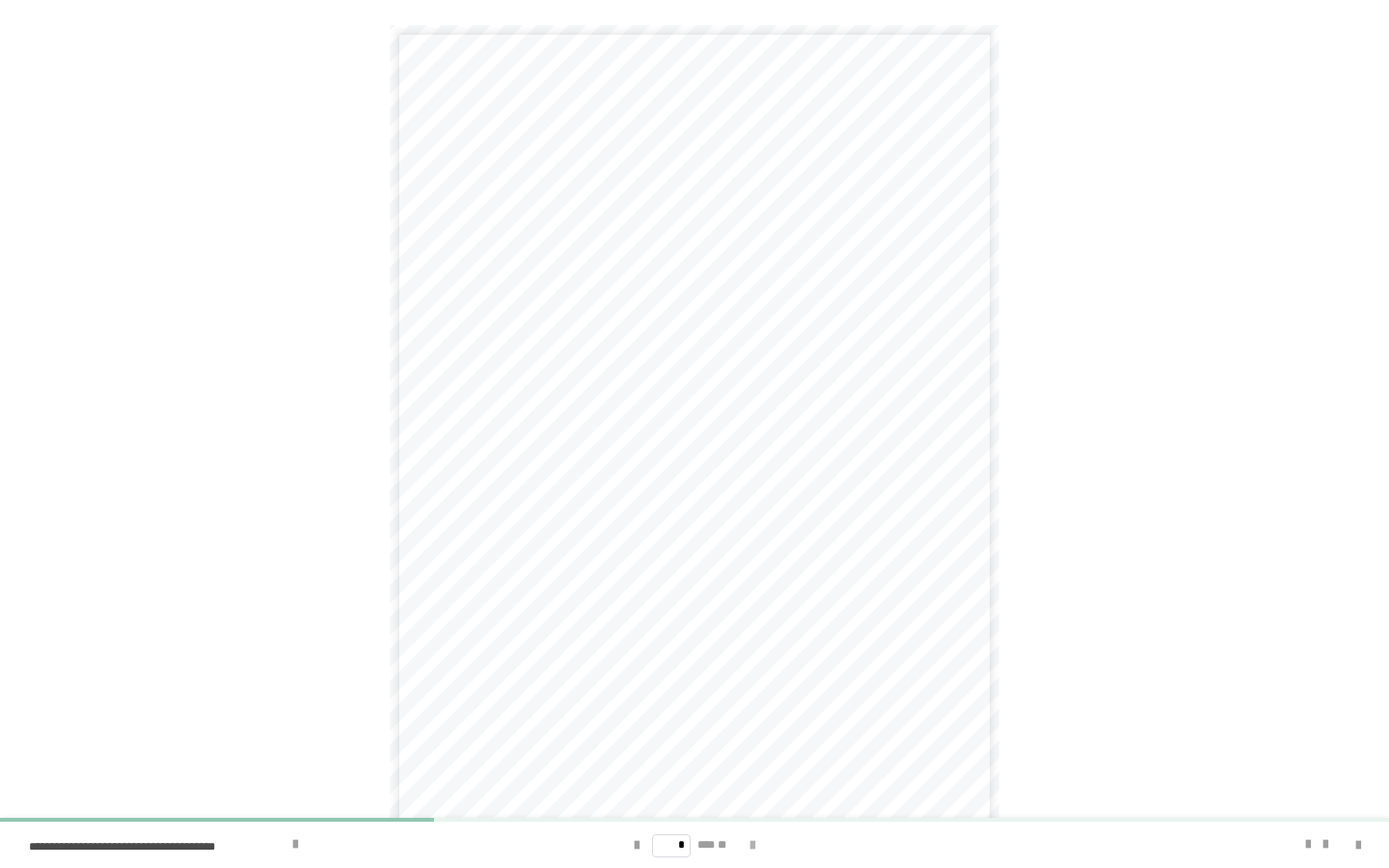 click at bounding box center [752, 846] 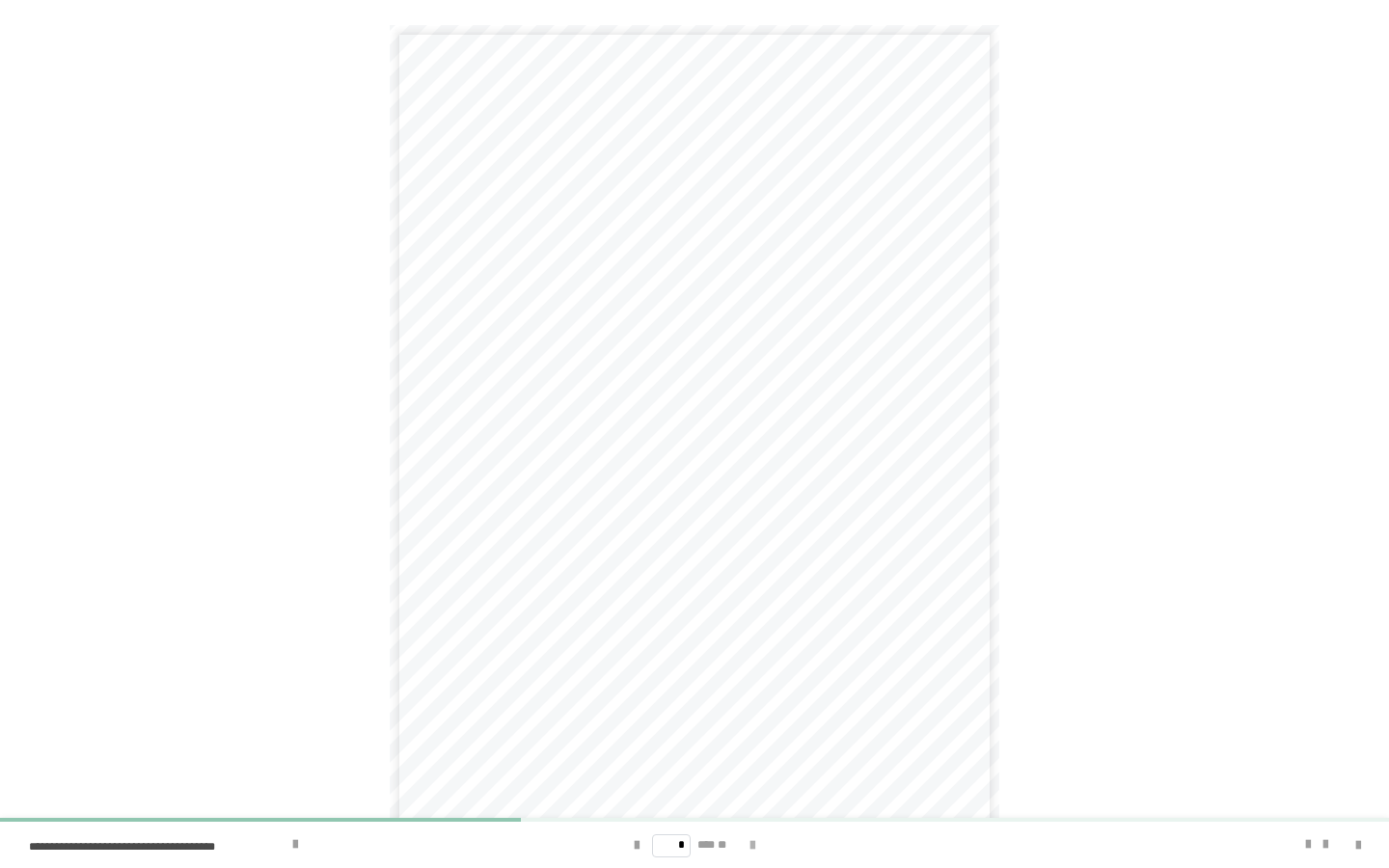 click at bounding box center (752, 846) 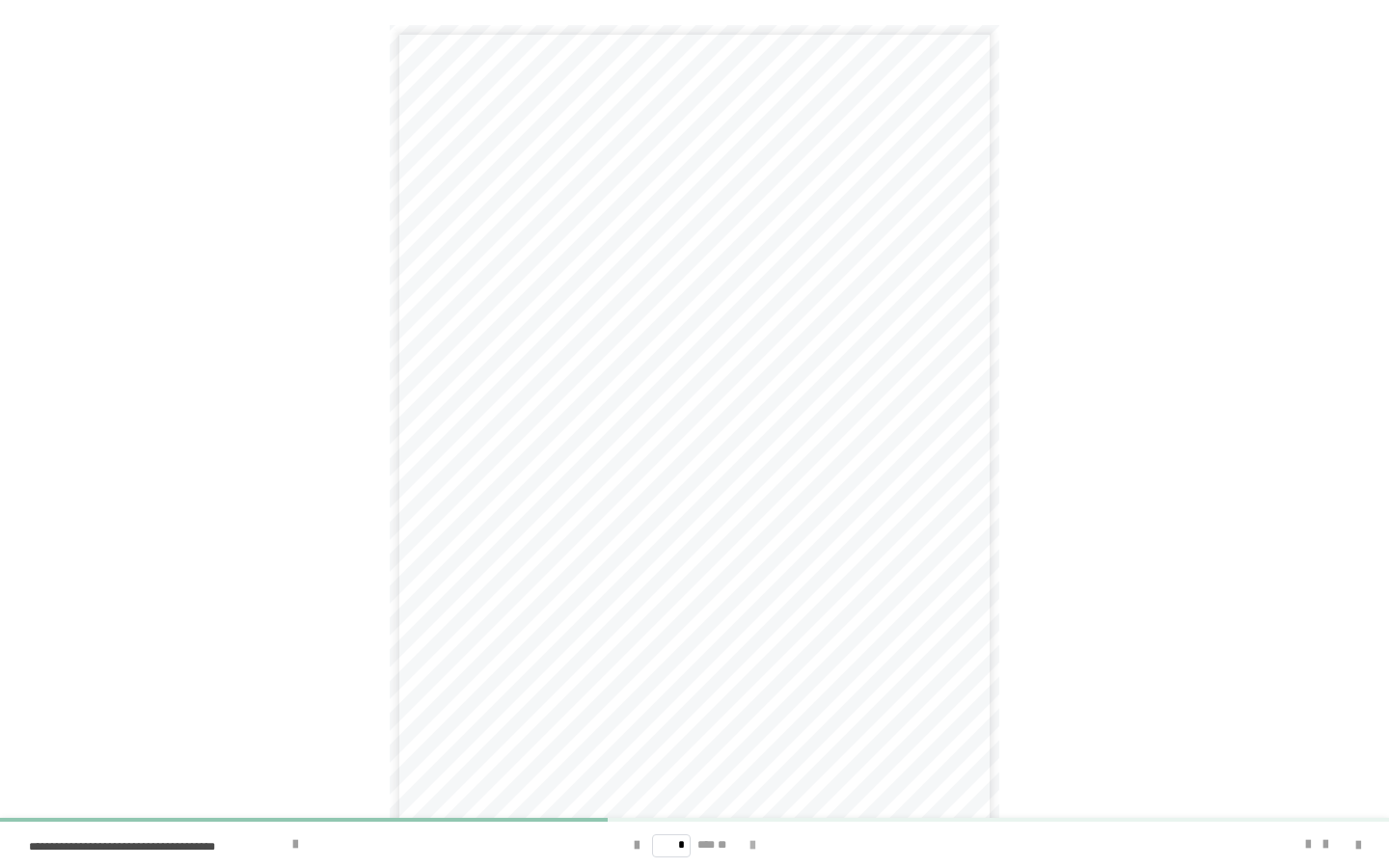 click at bounding box center [752, 846] 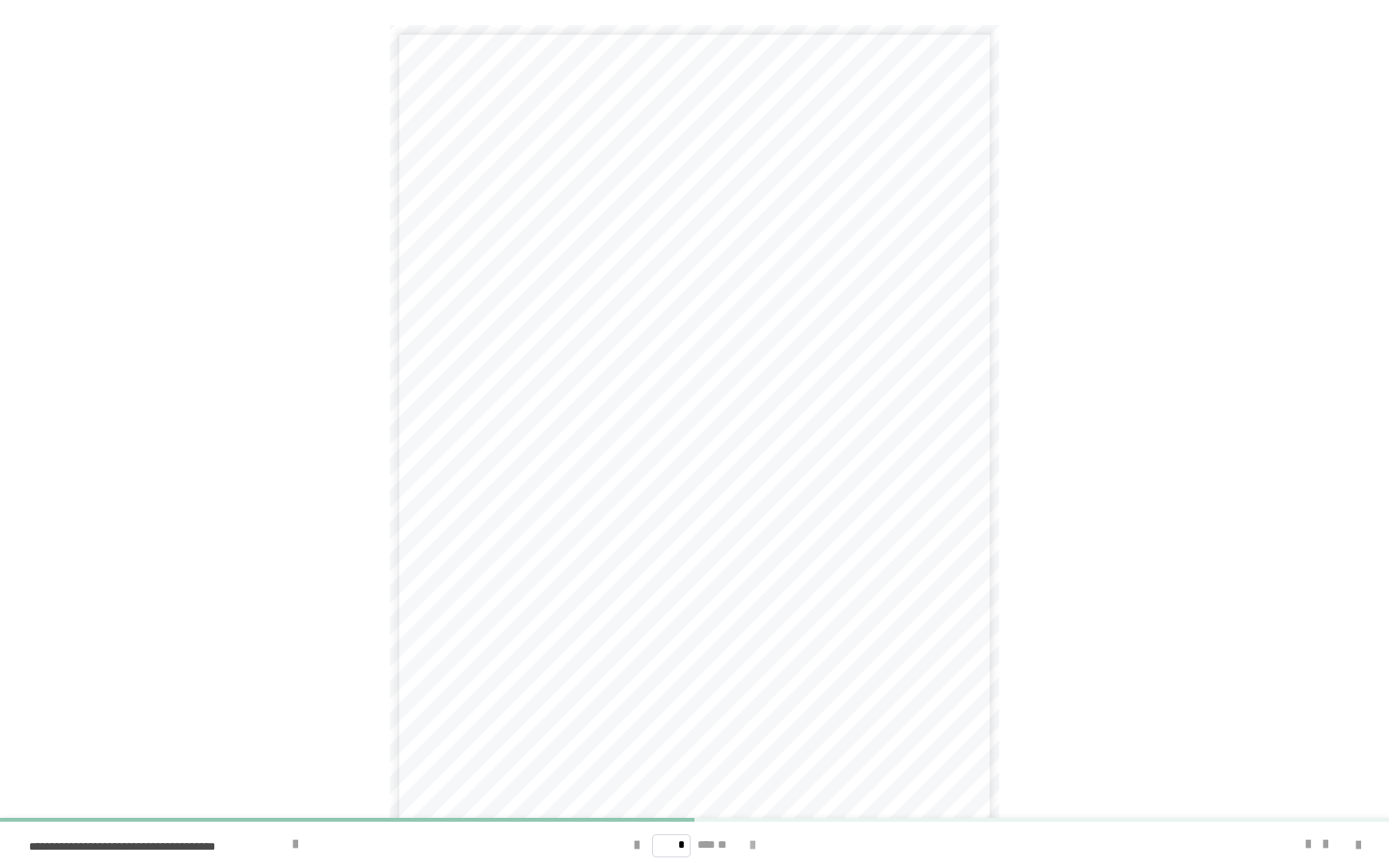 click at bounding box center (752, 846) 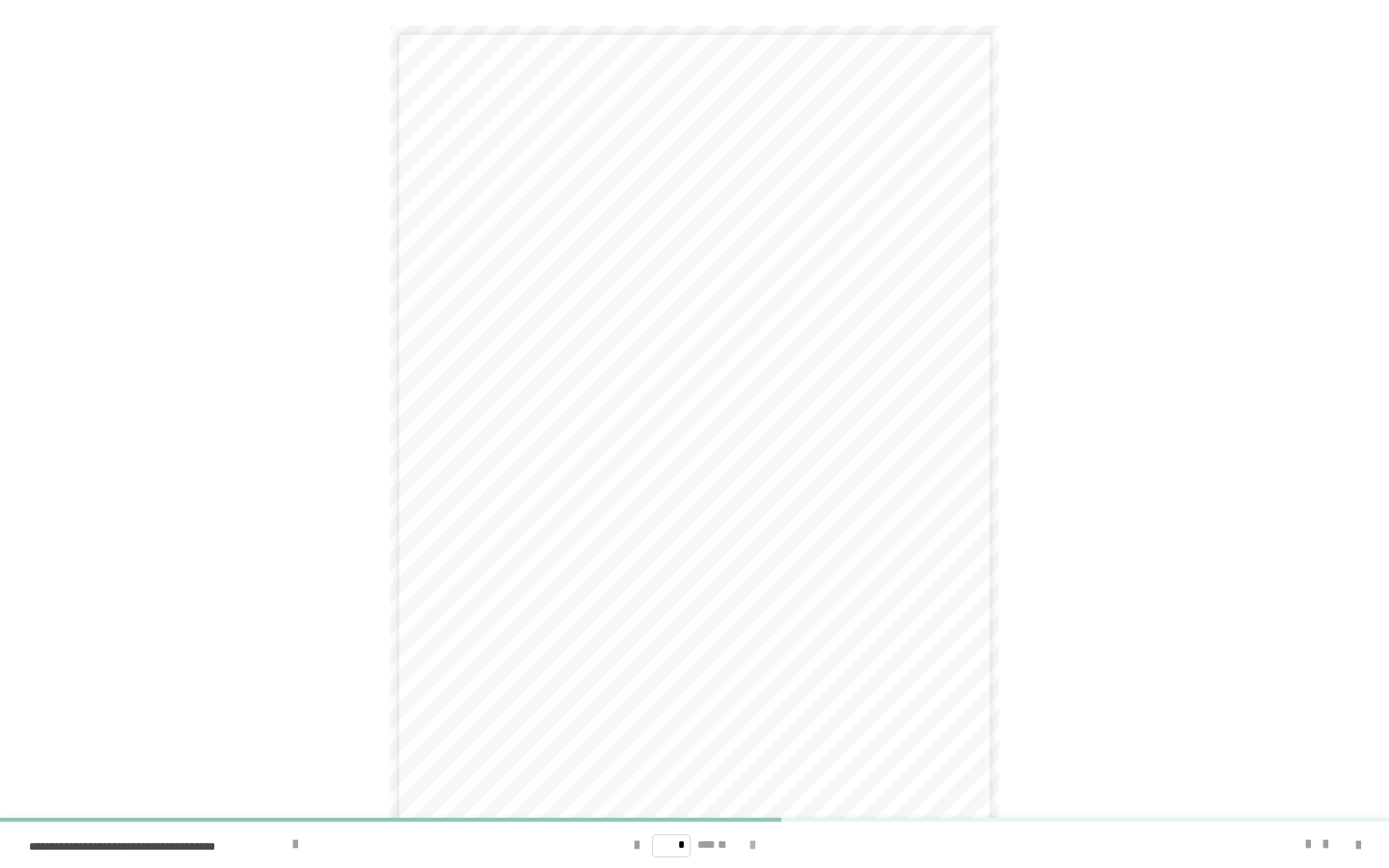 click at bounding box center [752, 846] 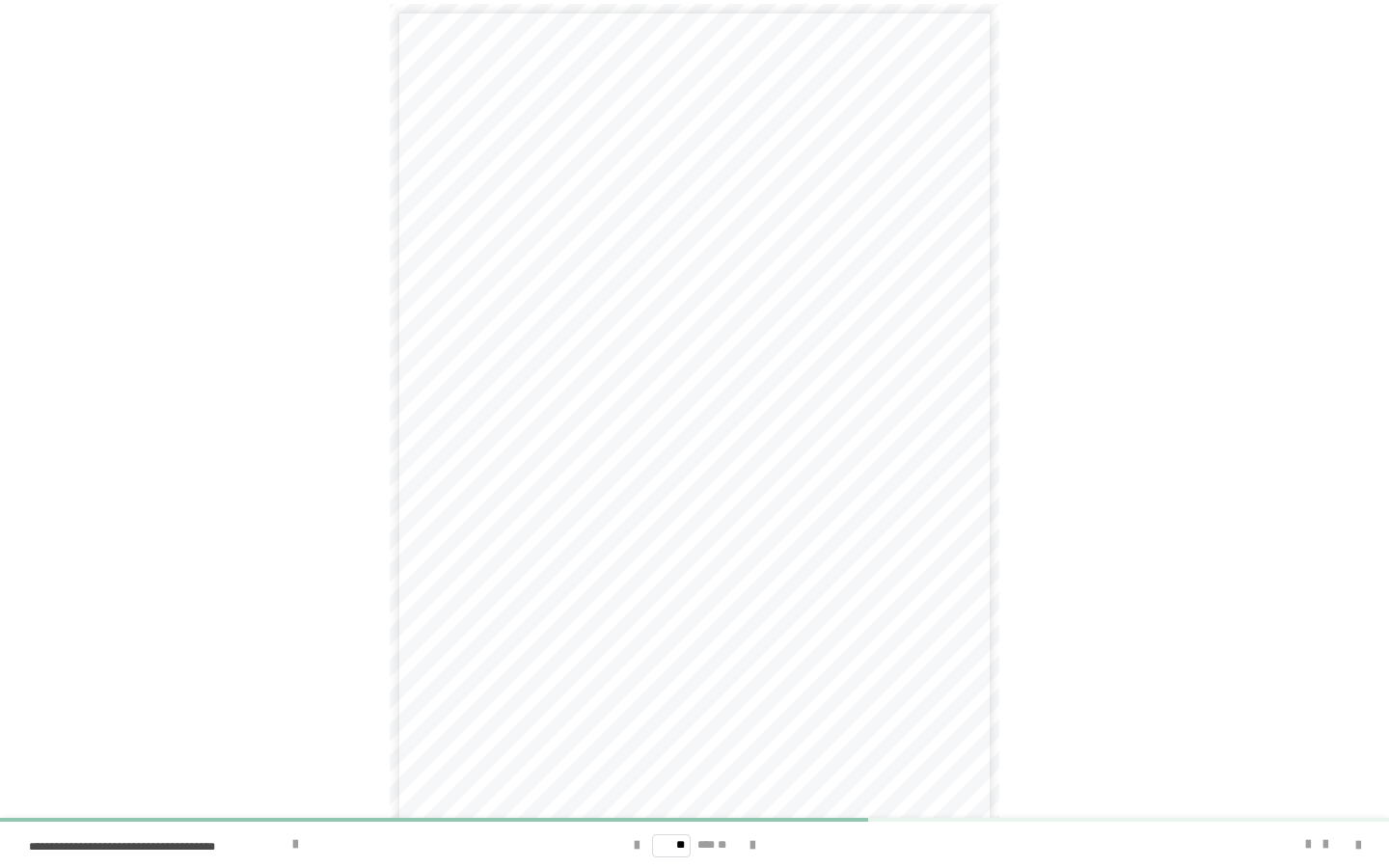 scroll, scrollTop: 20, scrollLeft: 0, axis: vertical 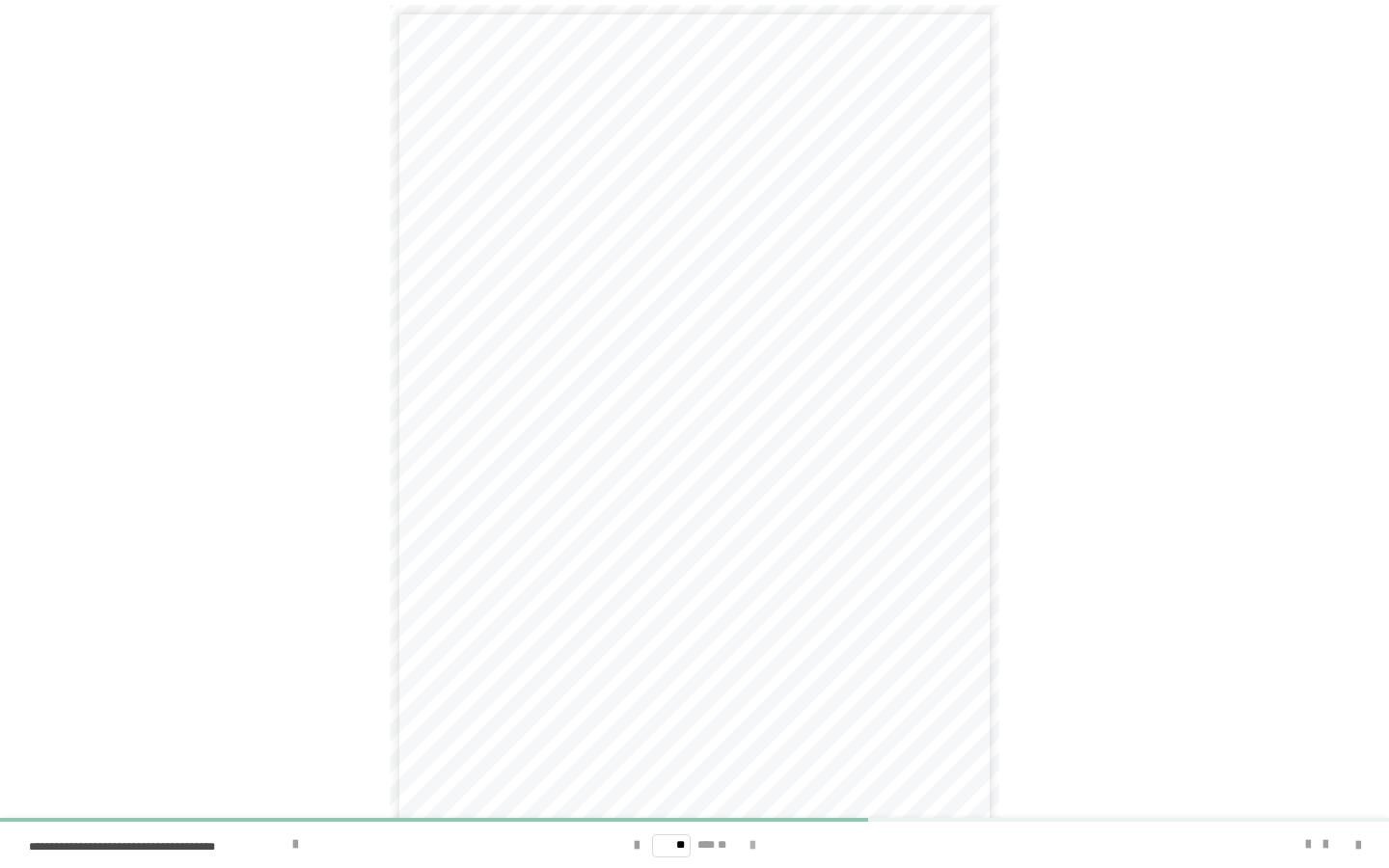 click at bounding box center [752, 846] 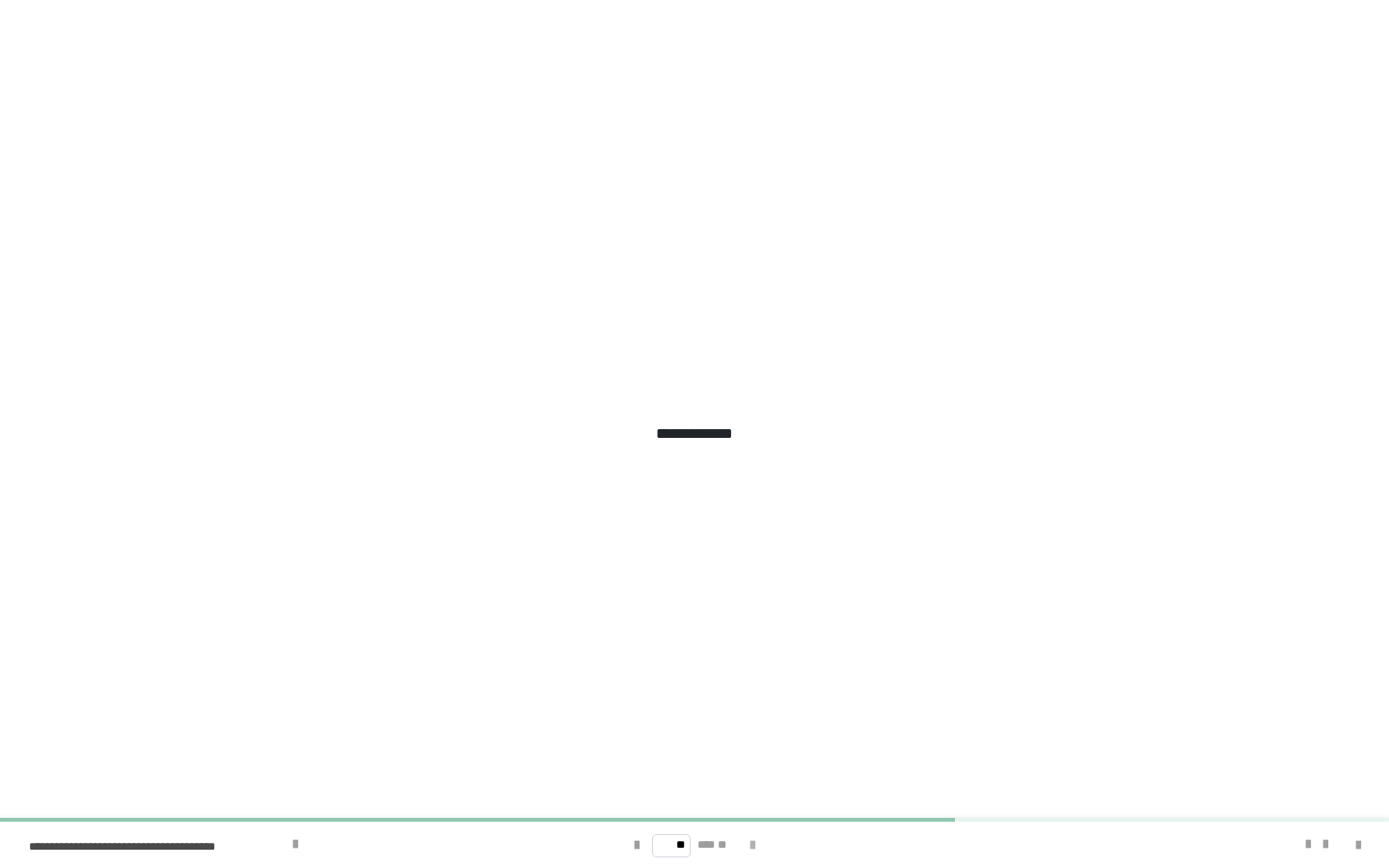 scroll, scrollTop: 0, scrollLeft: 0, axis: both 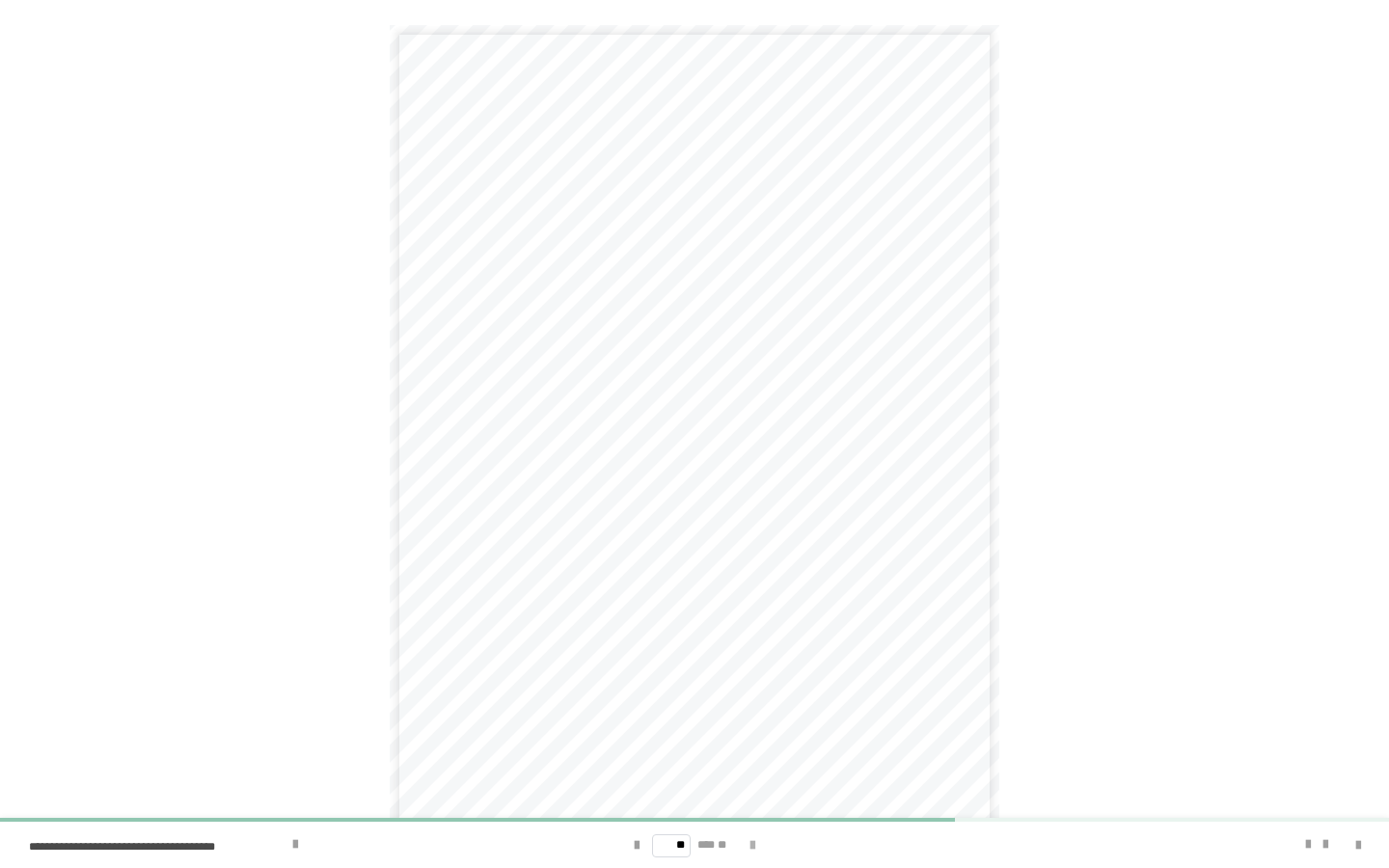 click at bounding box center [752, 846] 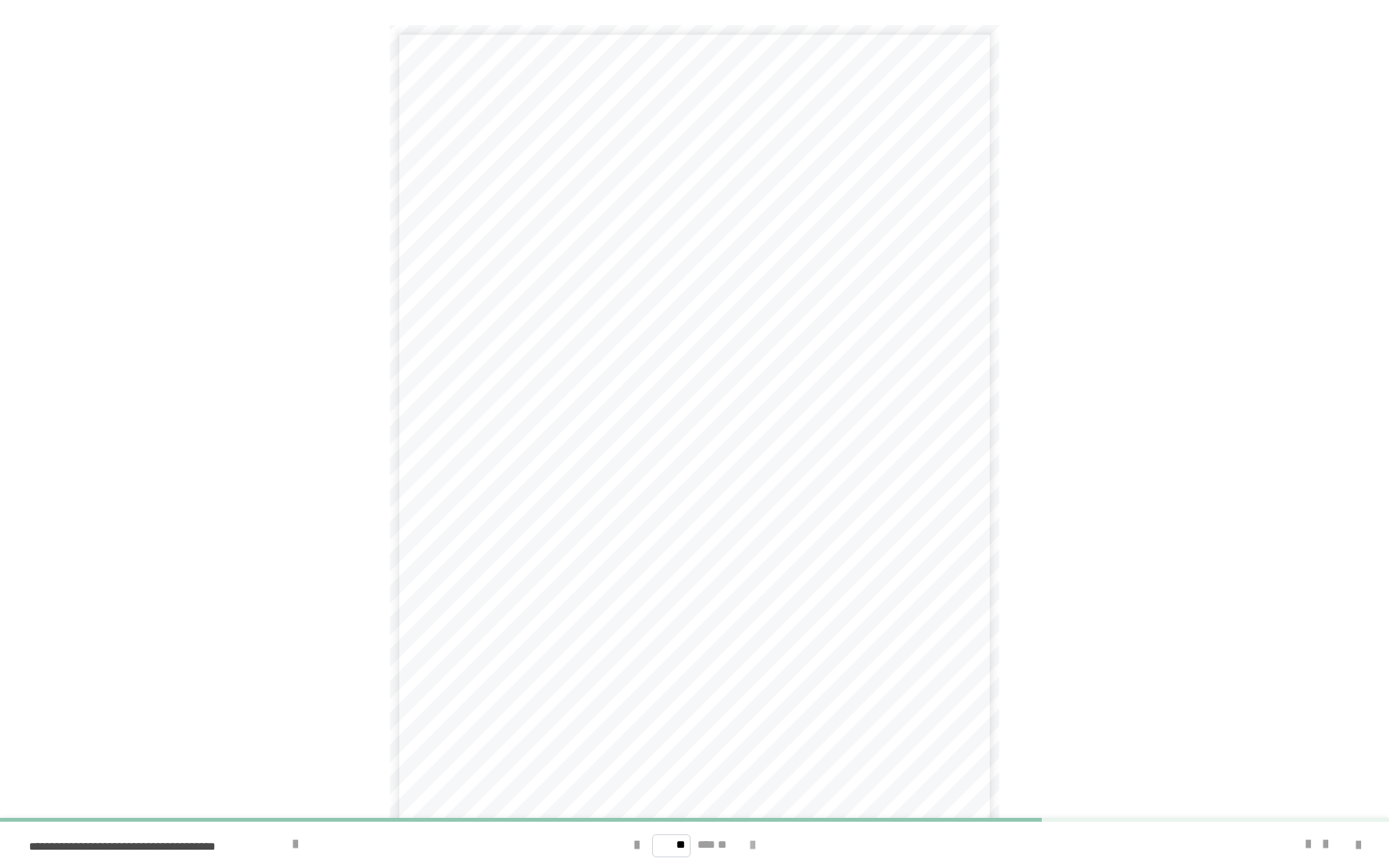 click at bounding box center (752, 846) 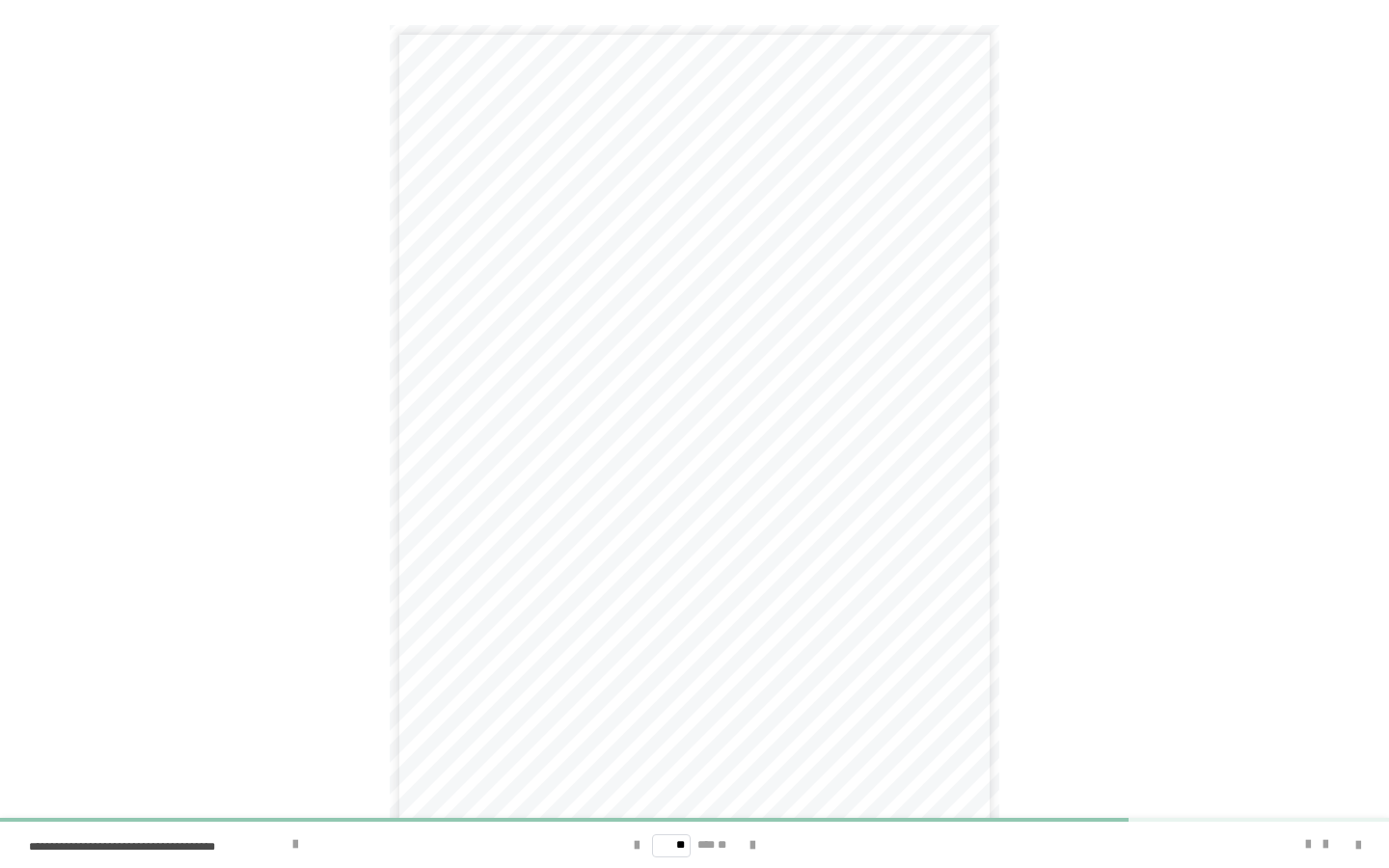 scroll, scrollTop: 71, scrollLeft: 0, axis: vertical 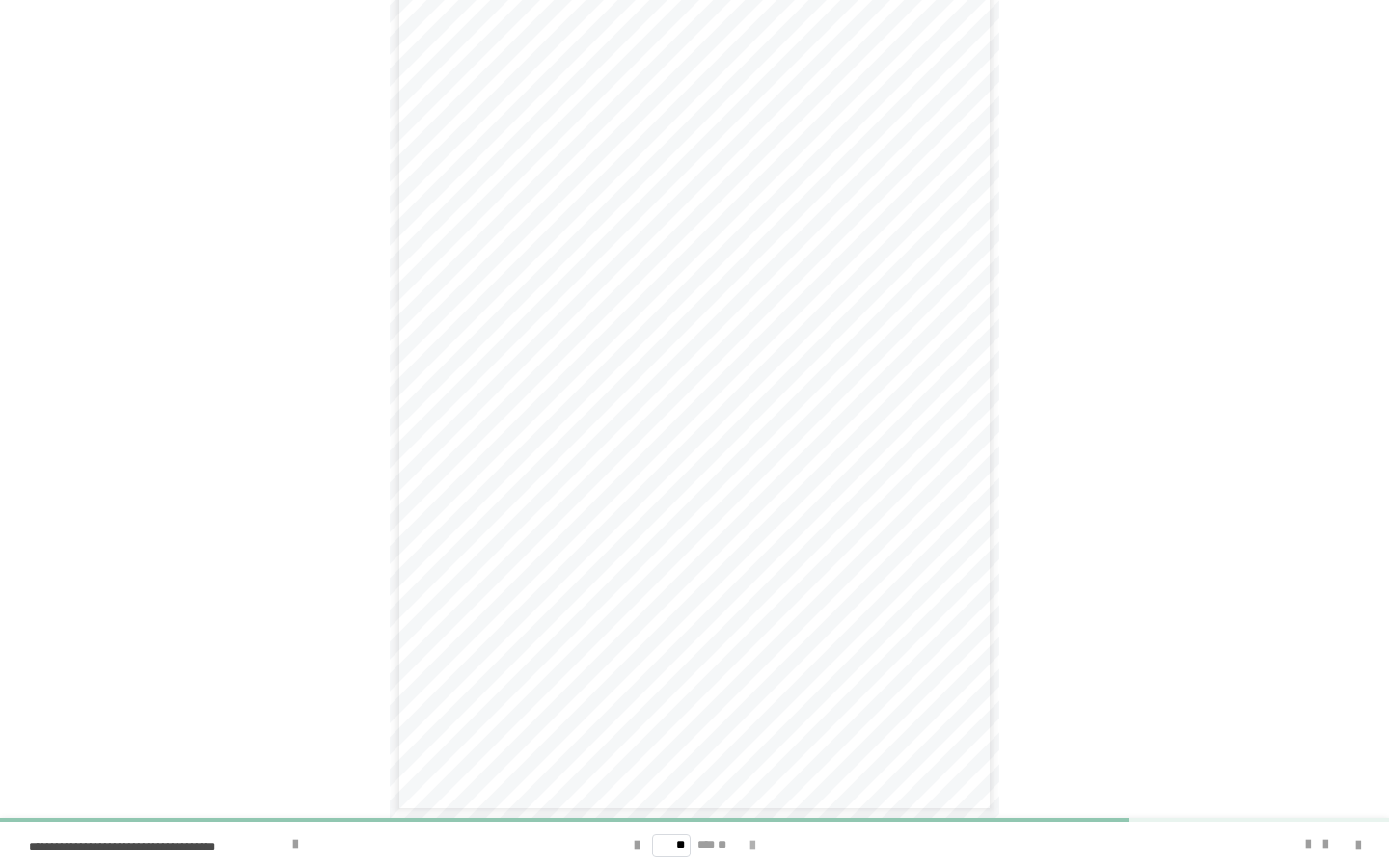 click at bounding box center [752, 846] 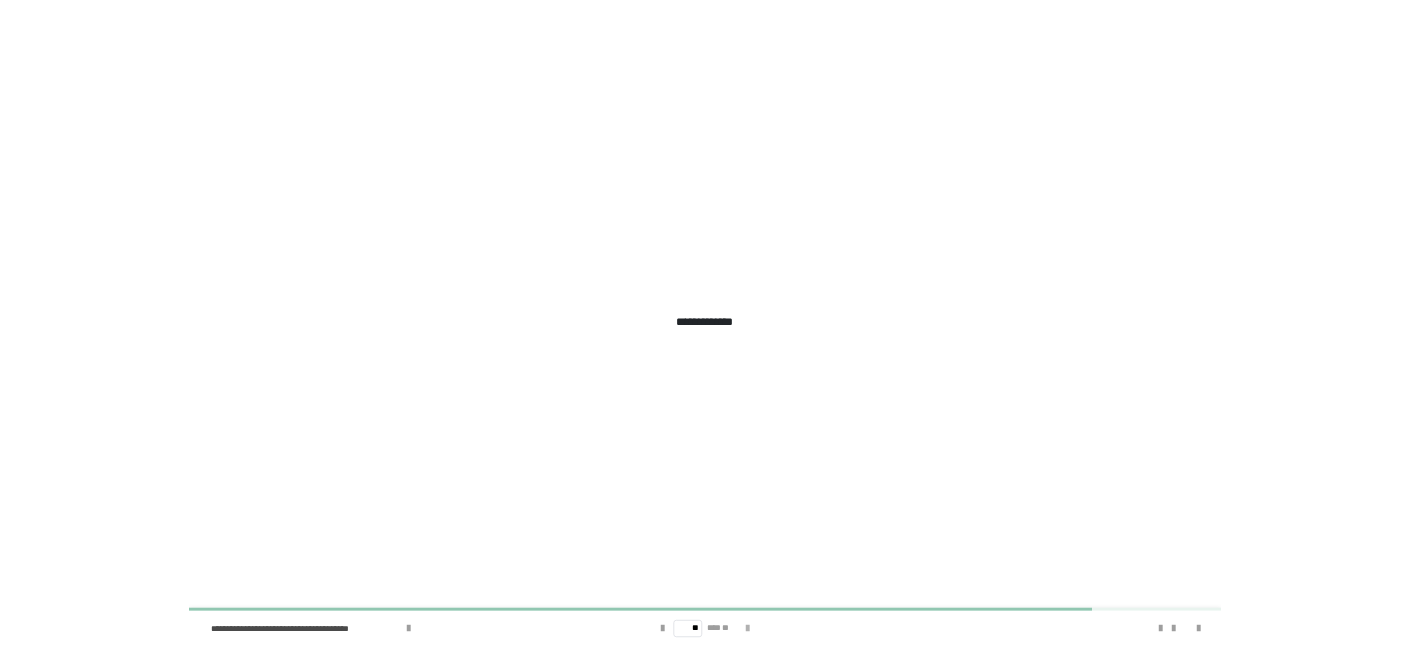 scroll, scrollTop: 0, scrollLeft: 0, axis: both 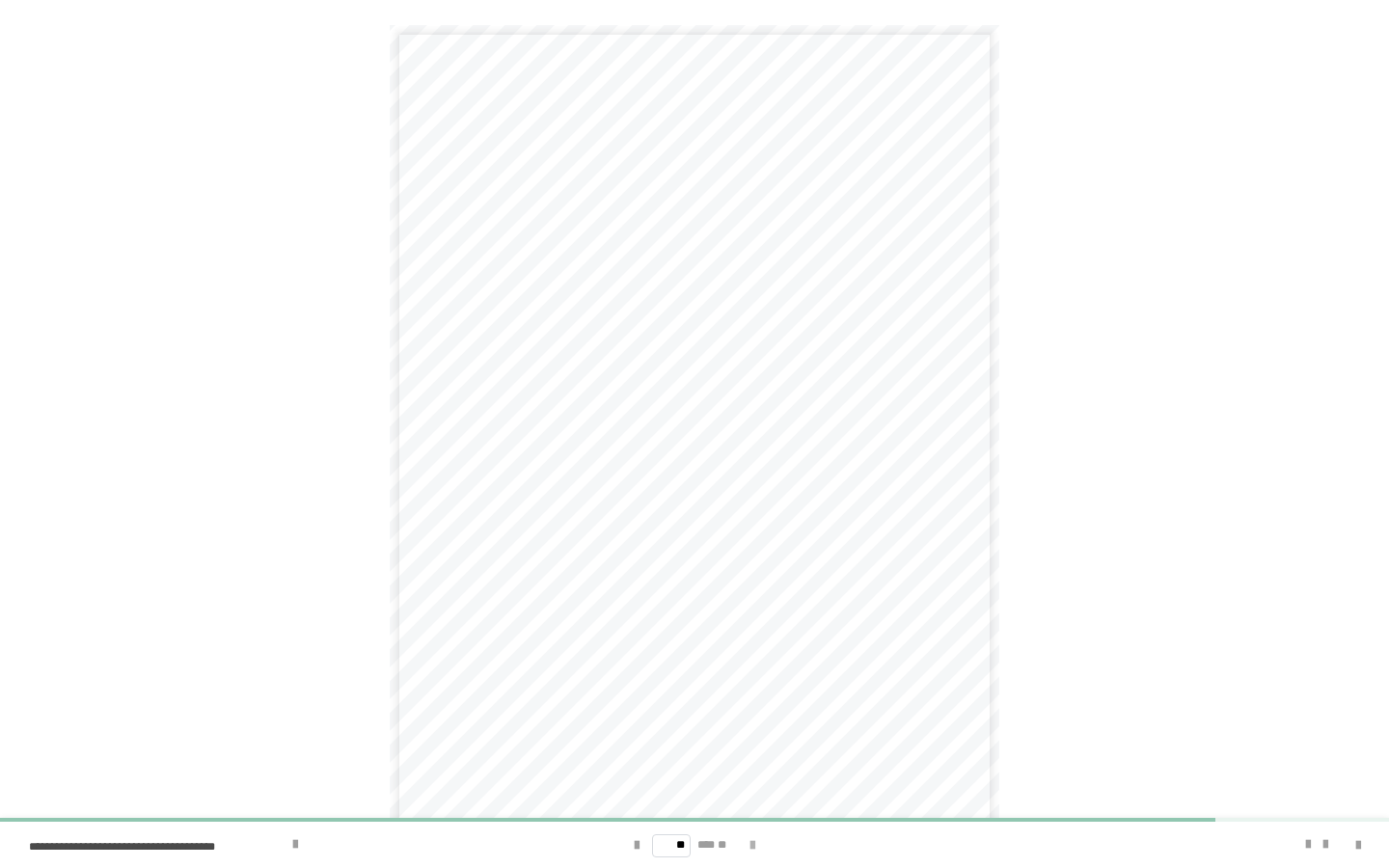 click at bounding box center (752, 846) 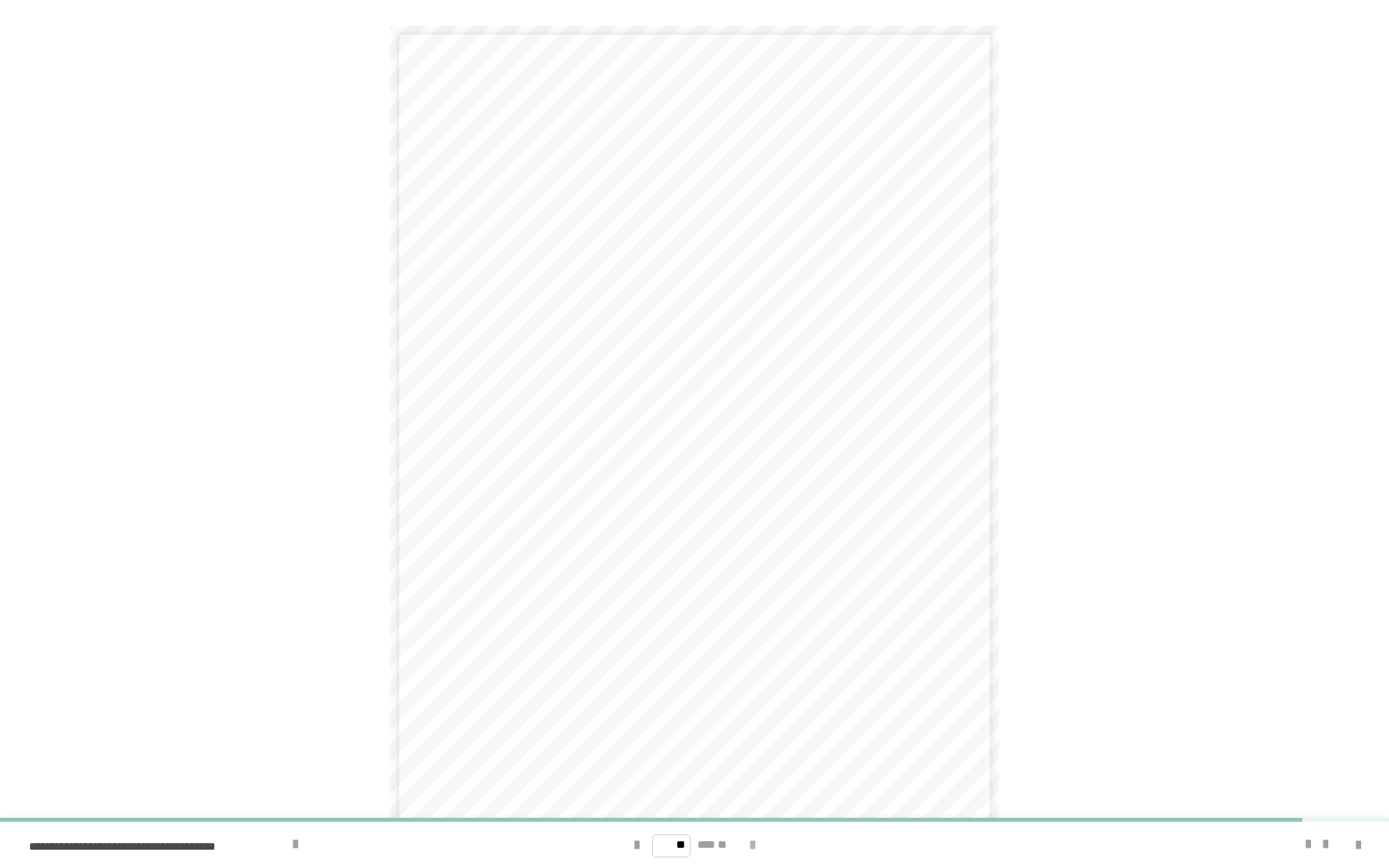 click at bounding box center [752, 846] 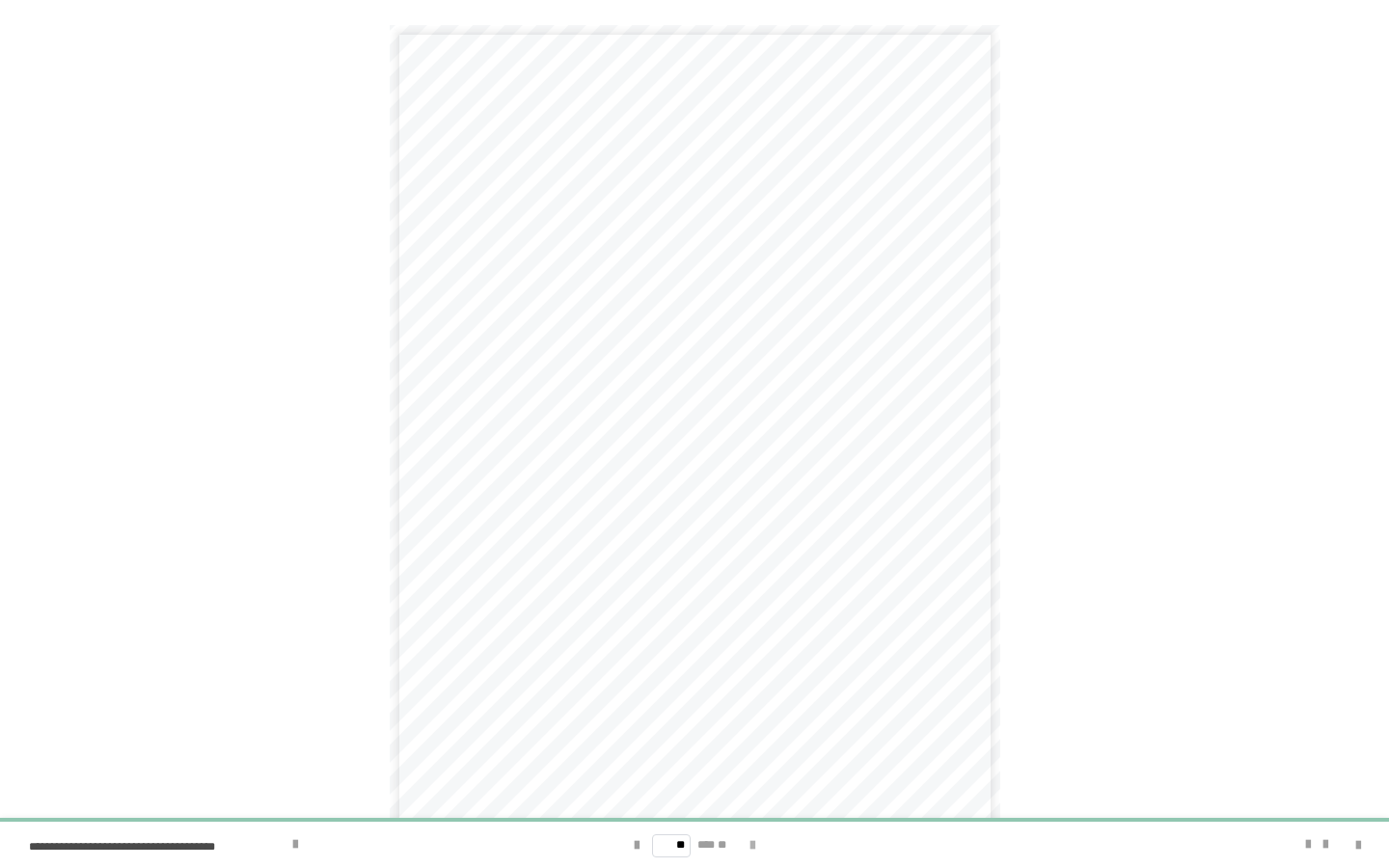 click on "** *** **" at bounding box center [694, 845] 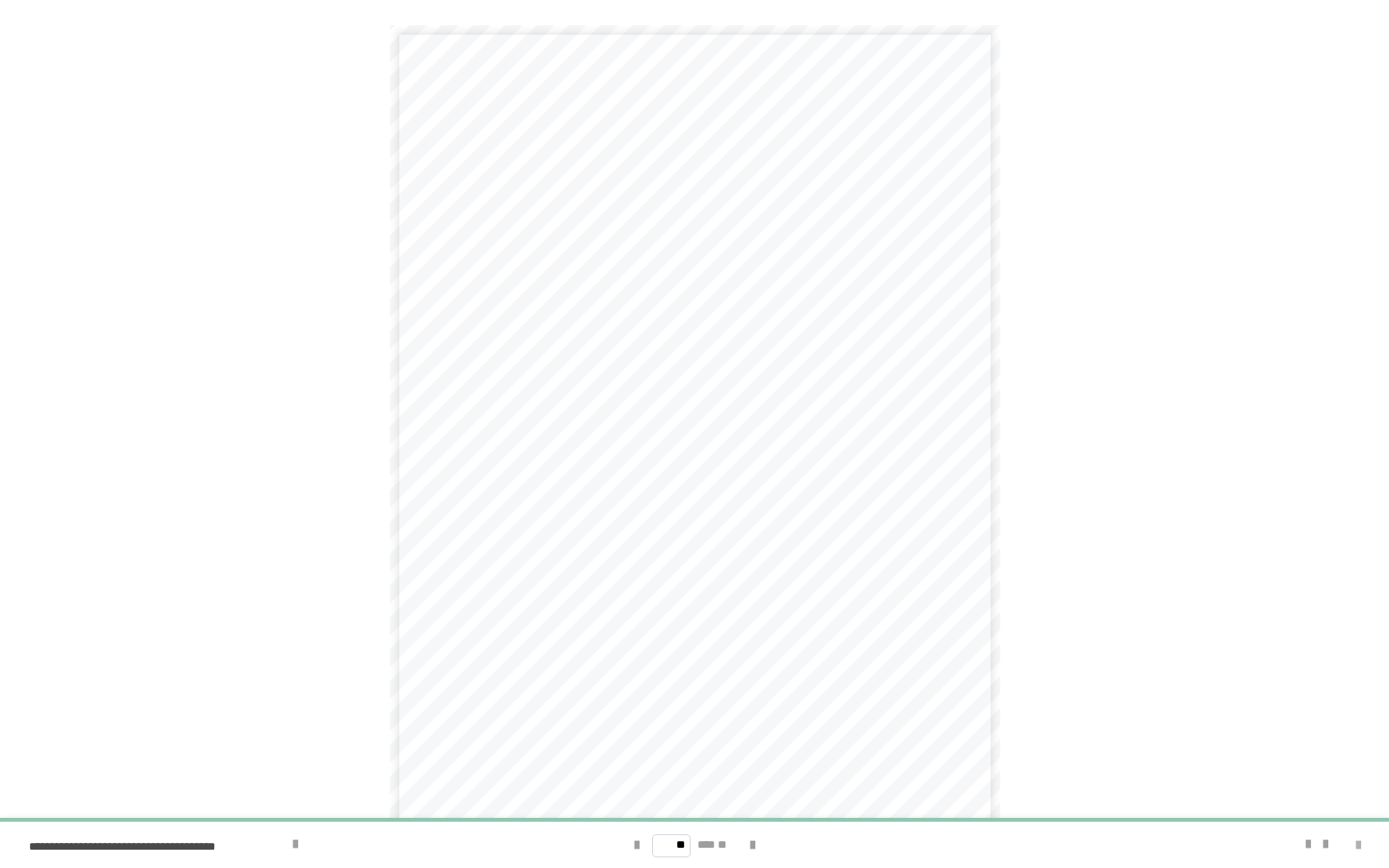 click at bounding box center [1358, 846] 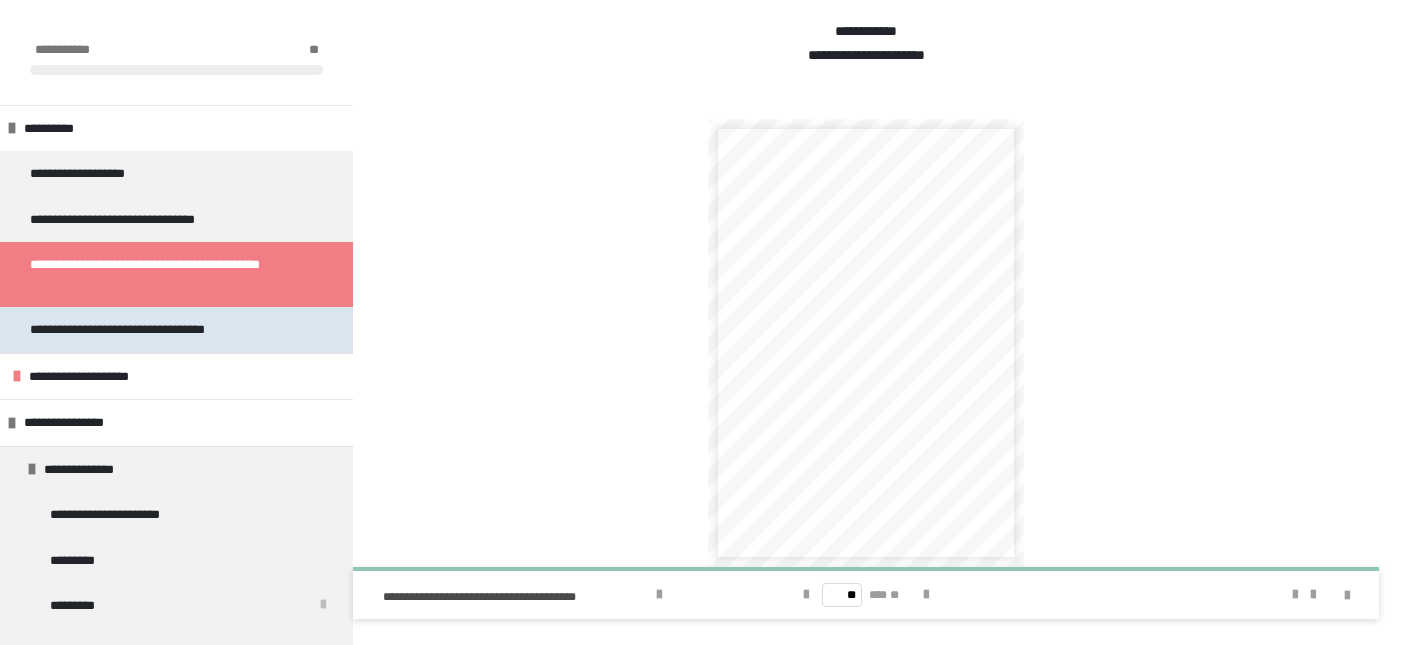 click on "**********" at bounding box center (156, 330) 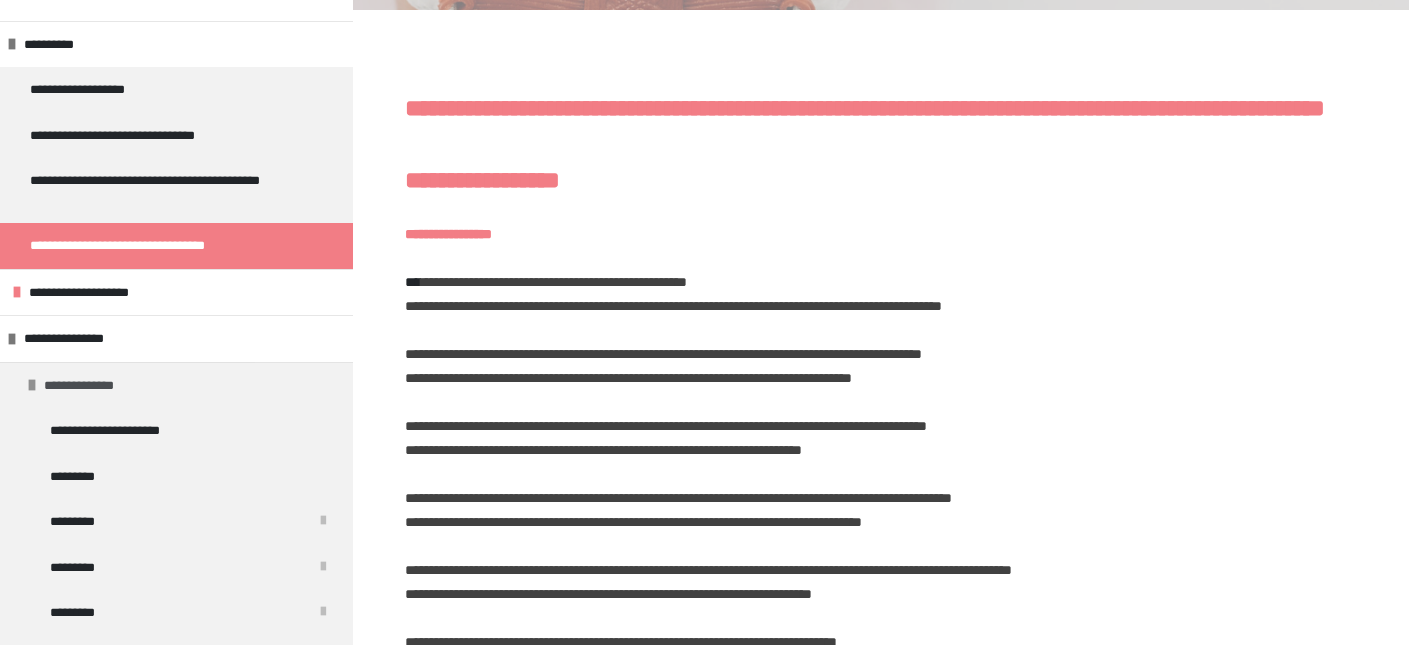 scroll, scrollTop: 101, scrollLeft: 0, axis: vertical 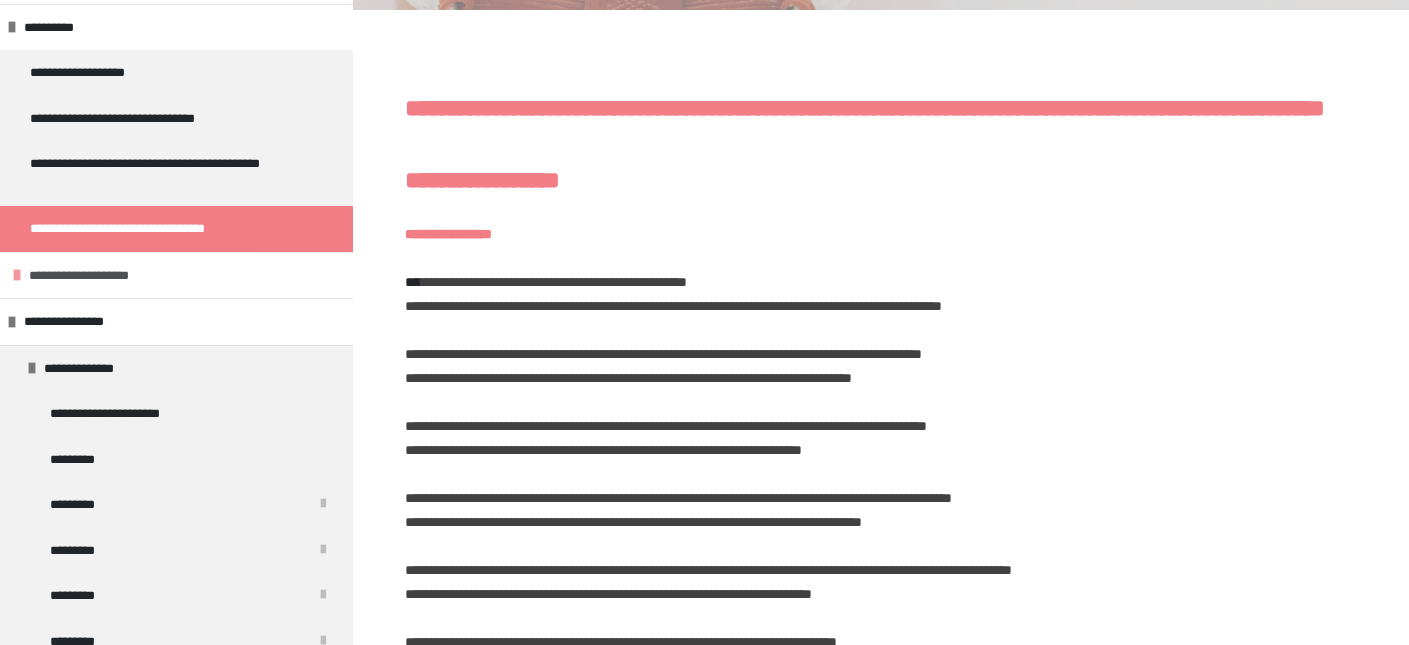 click on "**********" at bounding box center [100, 276] 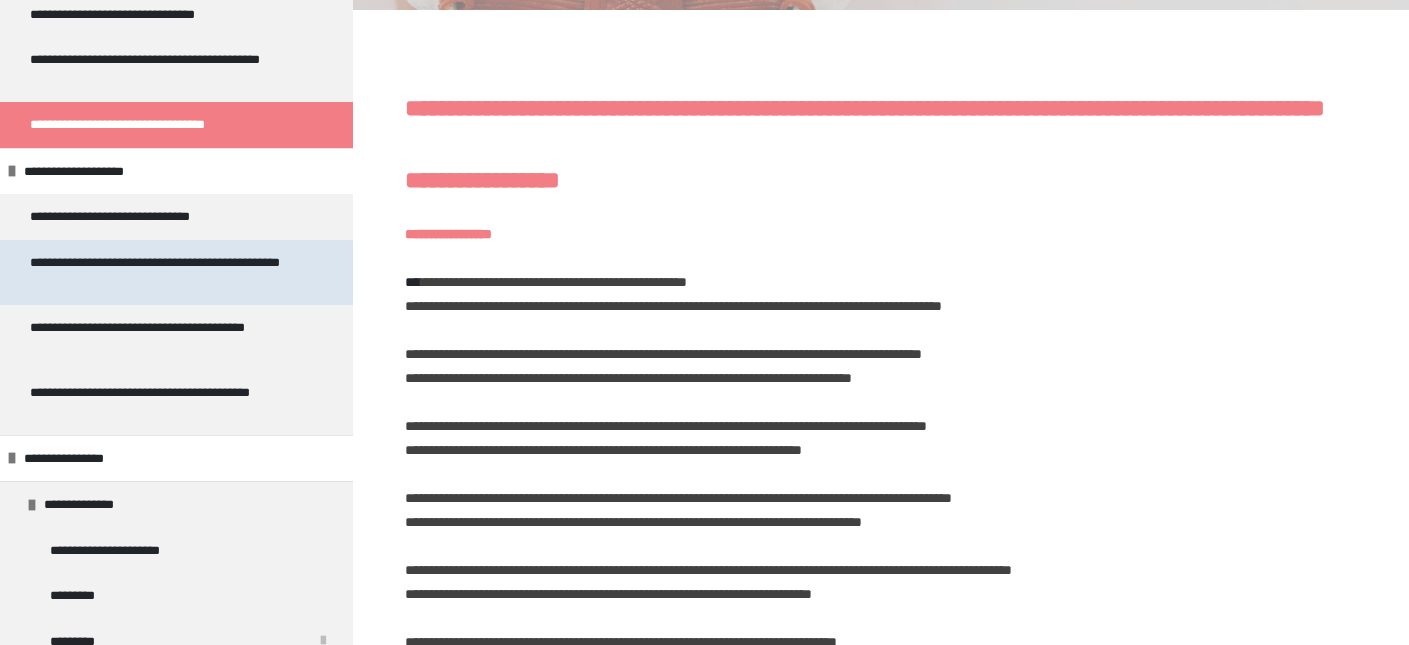 scroll, scrollTop: 209, scrollLeft: 0, axis: vertical 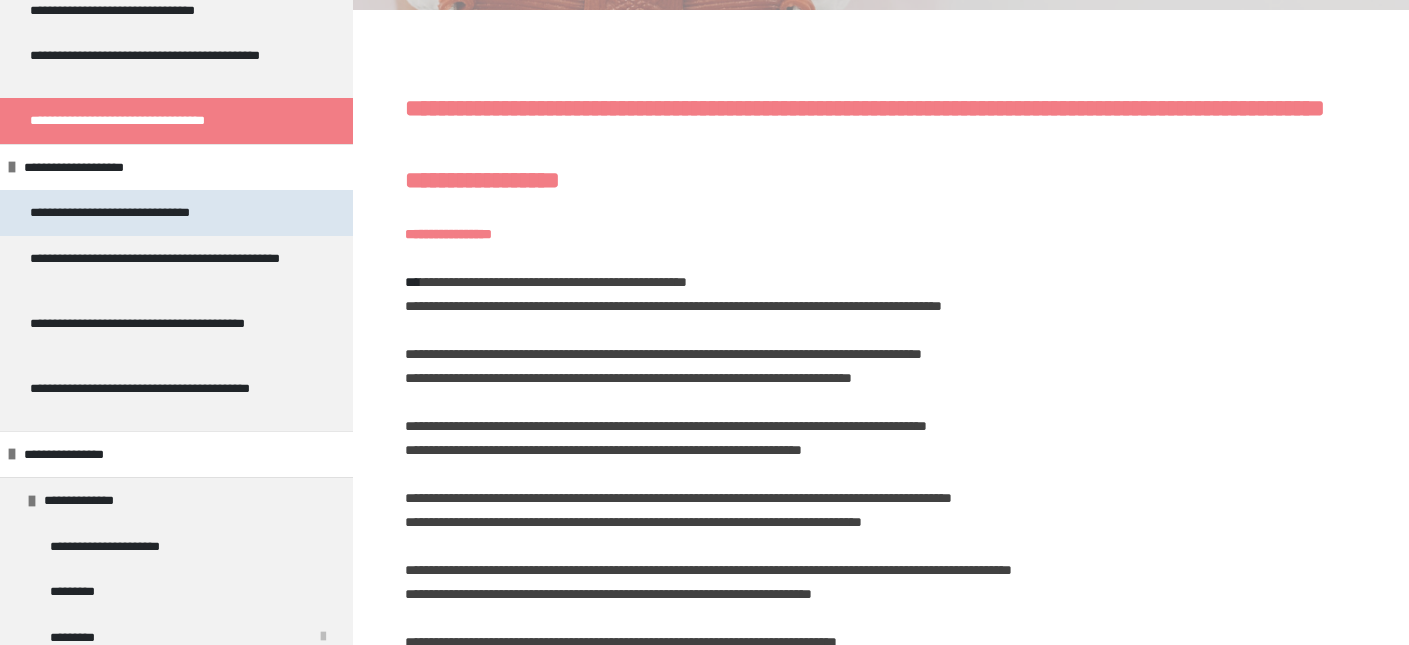 click on "**********" at bounding box center [176, 213] 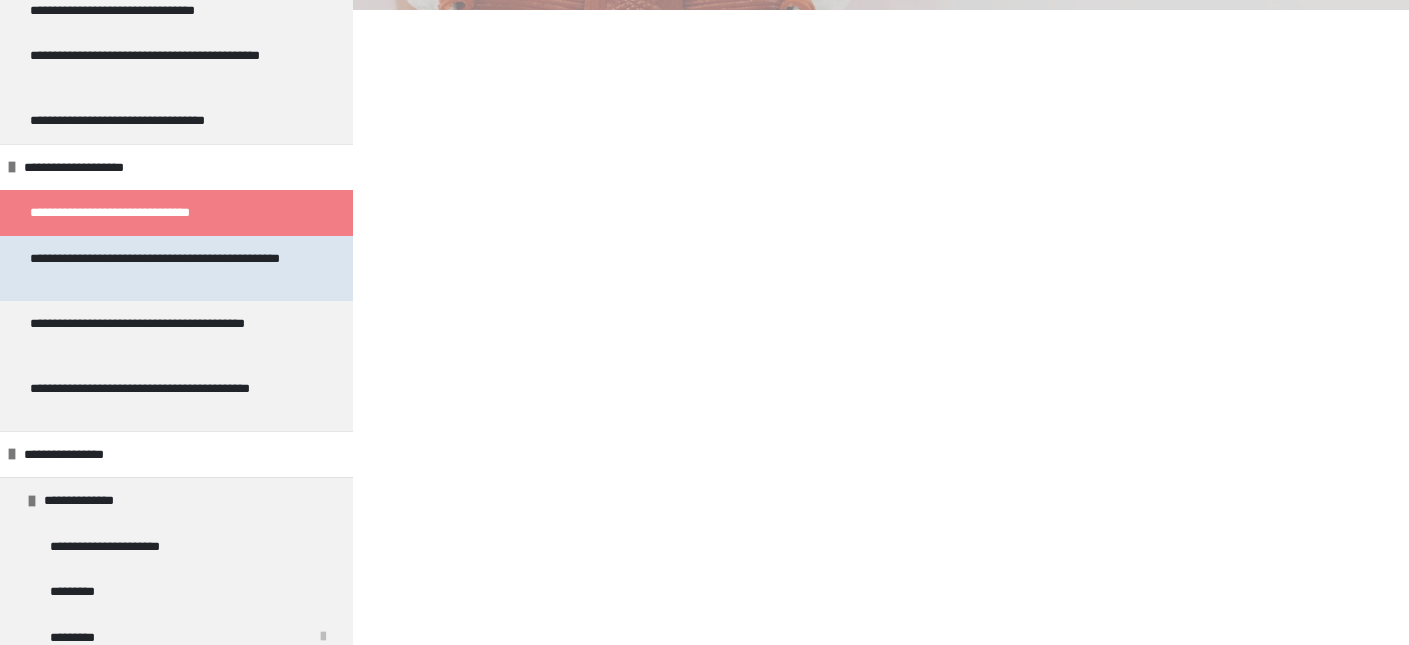 click on "**********" at bounding box center [168, 268] 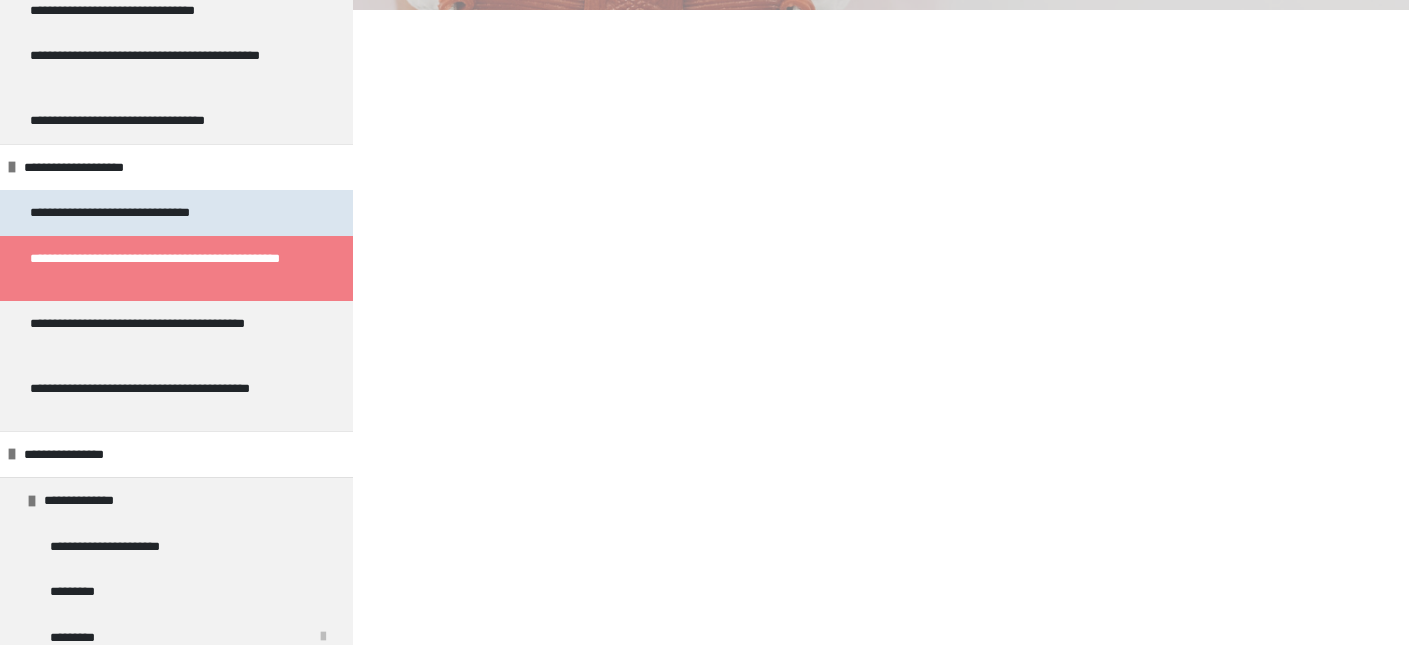 click on "**********" at bounding box center (147, 213) 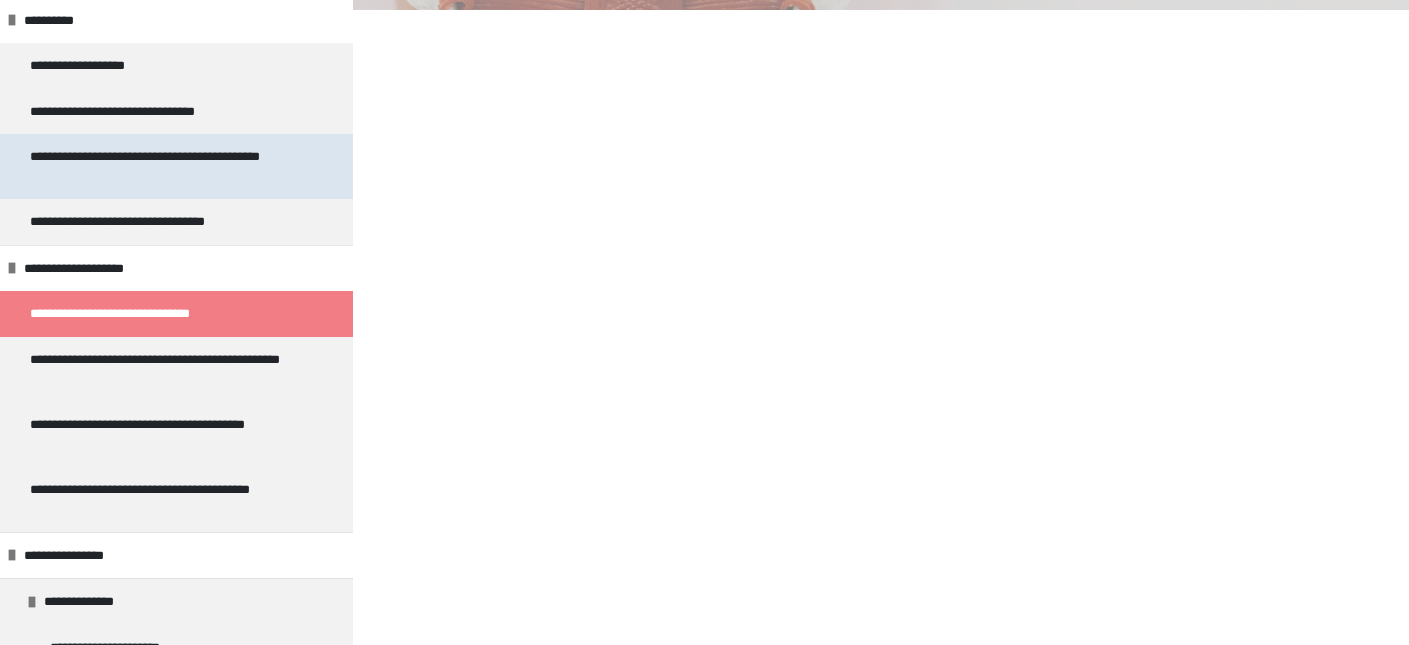 scroll, scrollTop: 0, scrollLeft: 0, axis: both 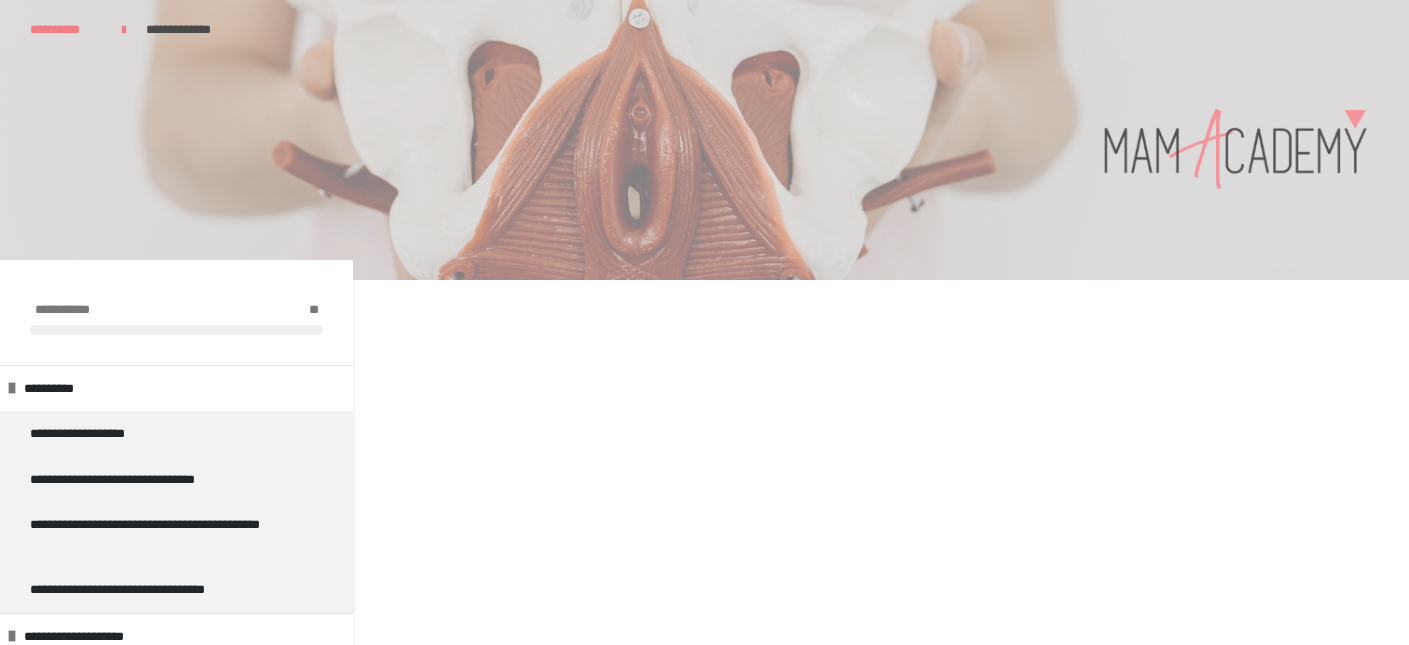 click at bounding box center [704, 140] 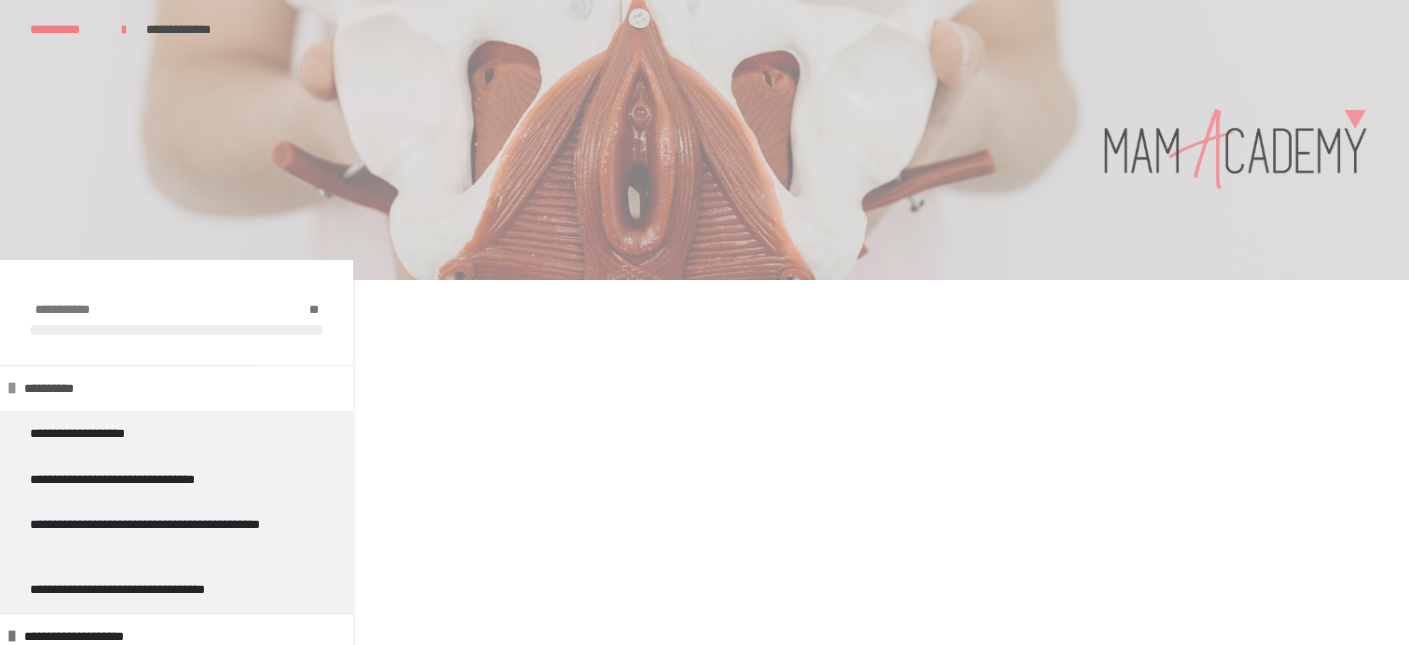 click on "**********" at bounding box center [64, 389] 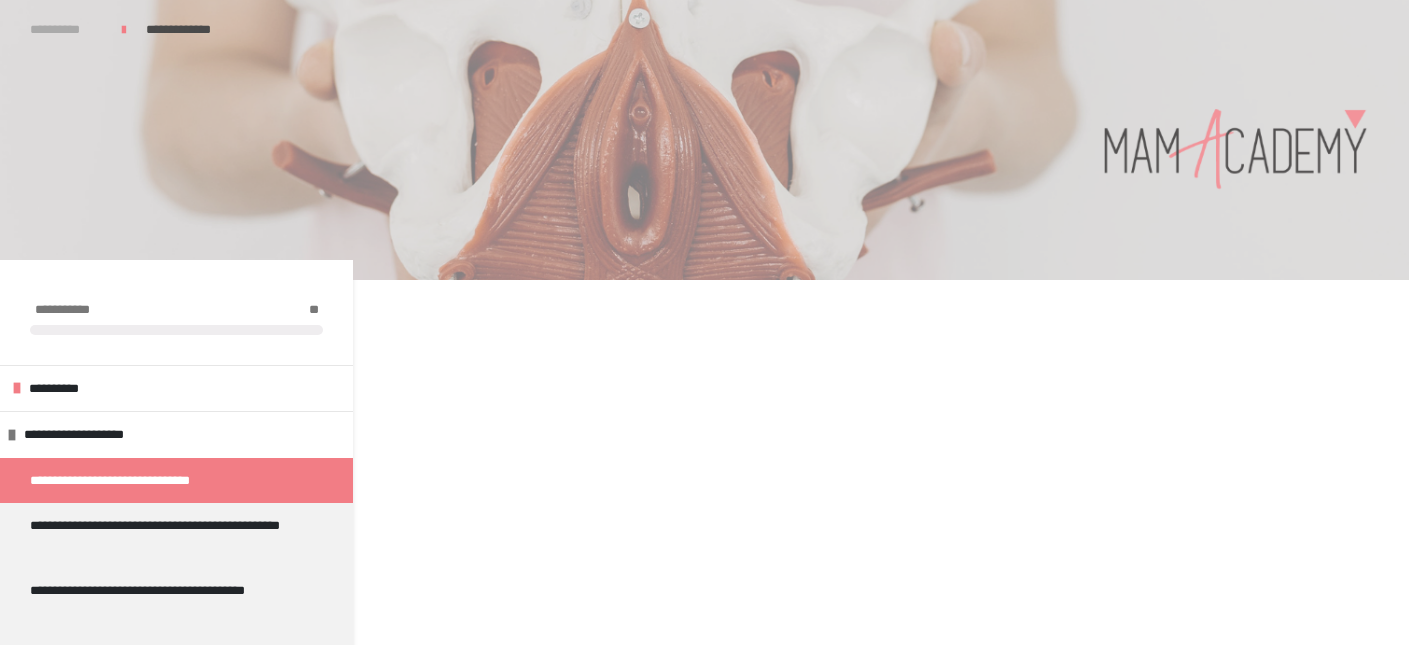 click on "**********" at bounding box center (66, 30) 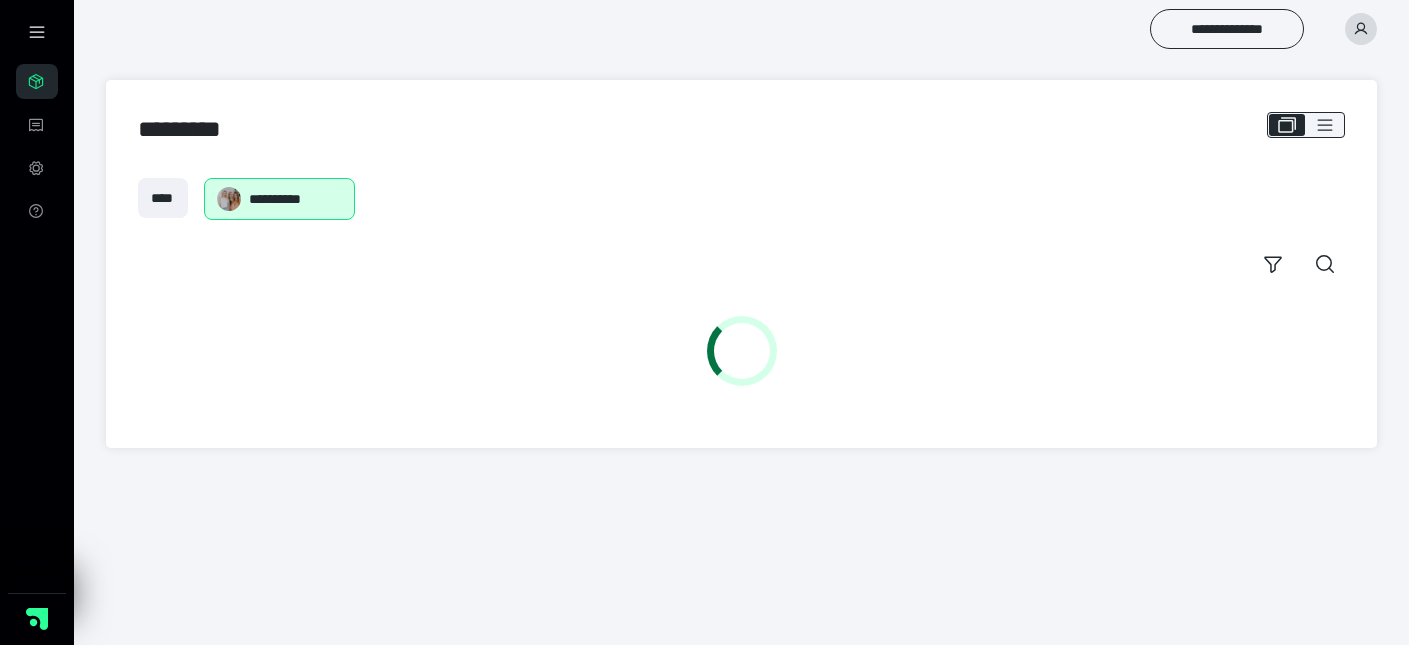 scroll, scrollTop: 0, scrollLeft: 0, axis: both 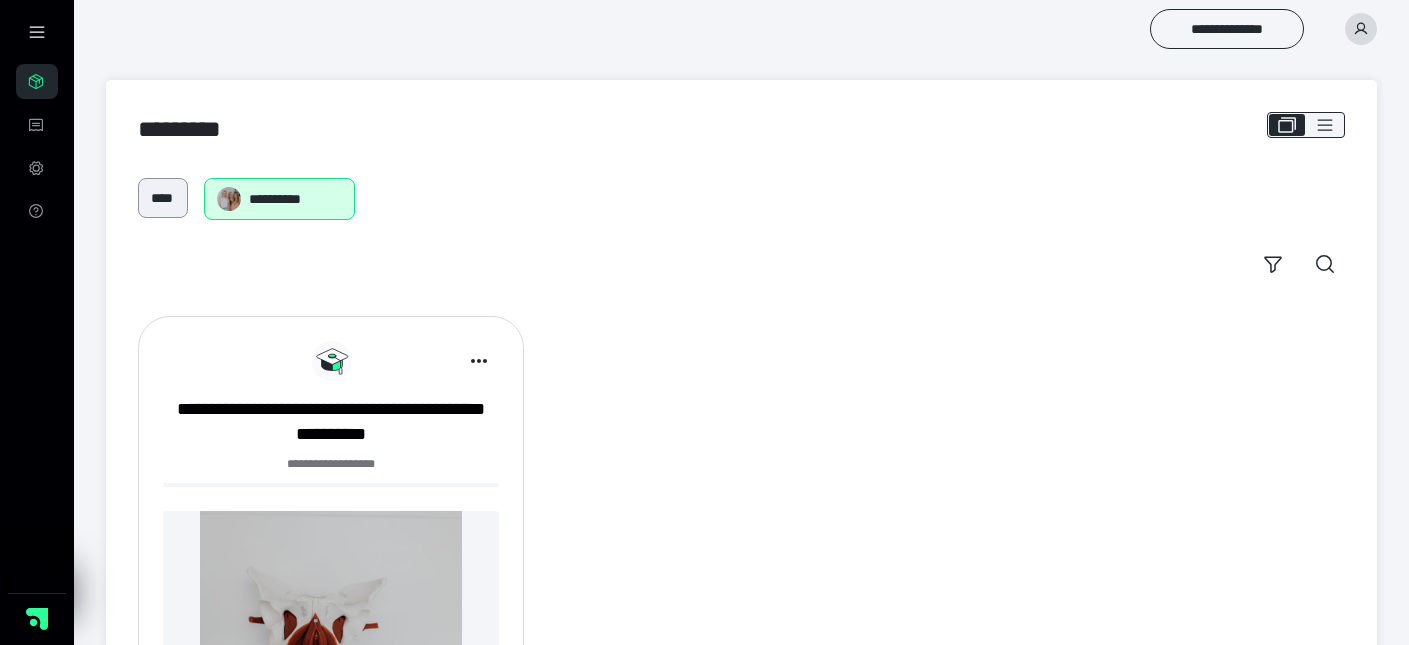 click on "****" at bounding box center [163, 198] 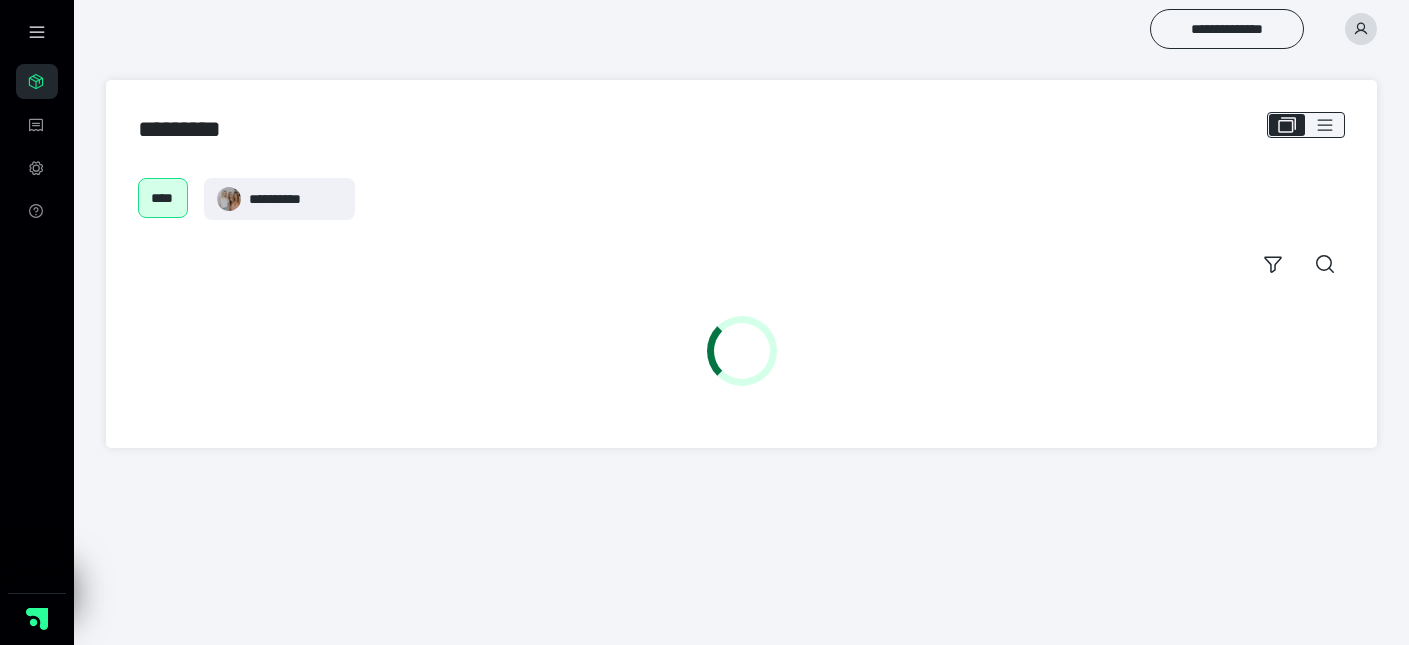 scroll, scrollTop: 0, scrollLeft: 0, axis: both 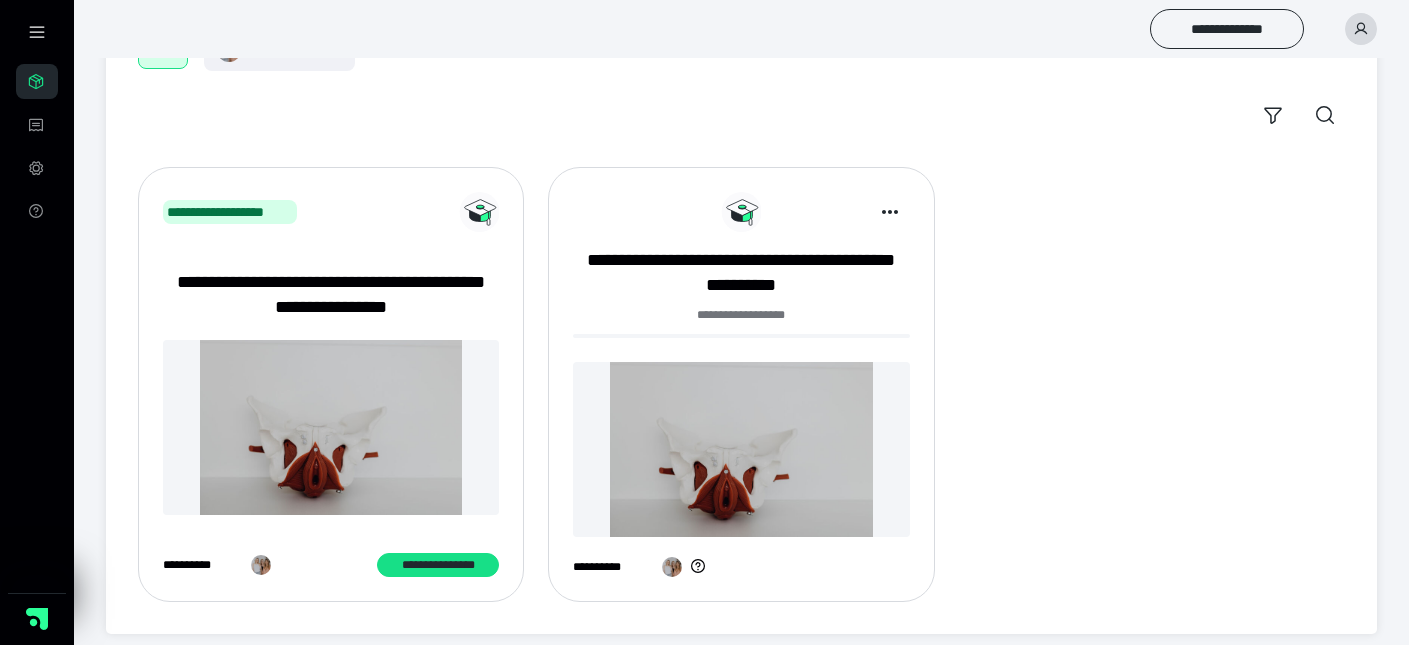 click at bounding box center (741, 449) 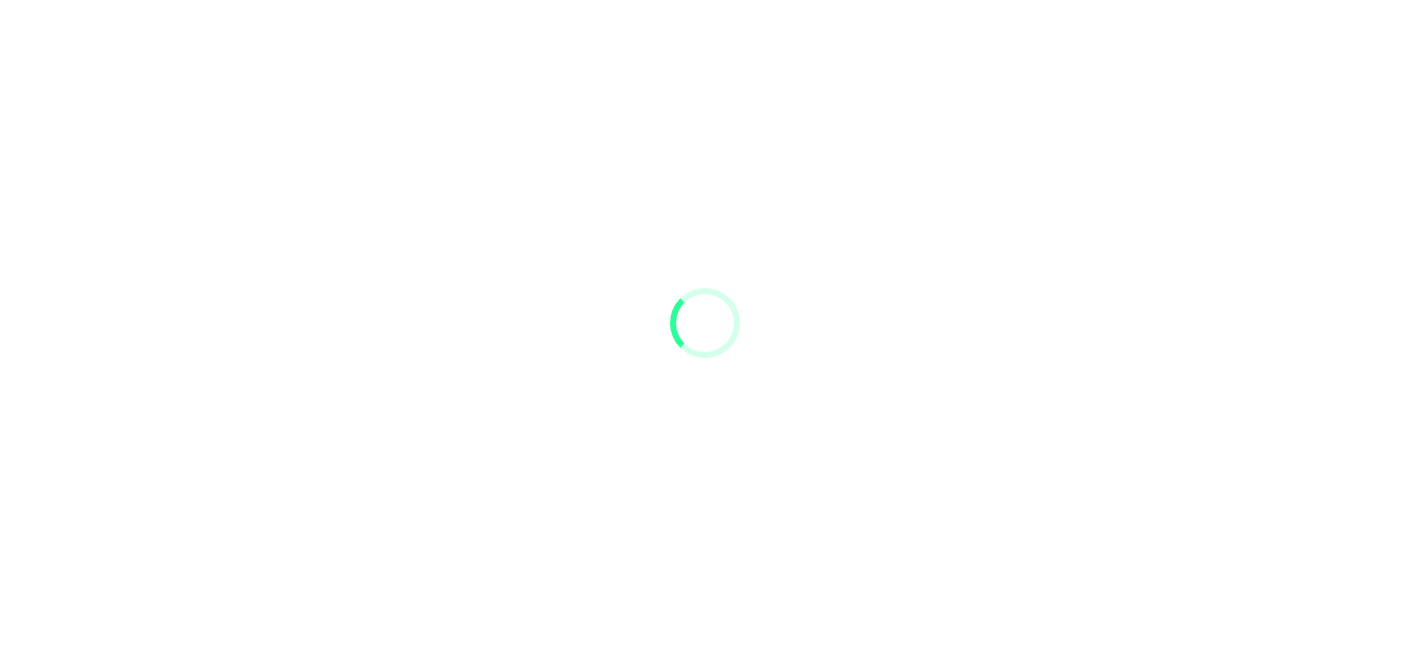 scroll, scrollTop: 0, scrollLeft: 0, axis: both 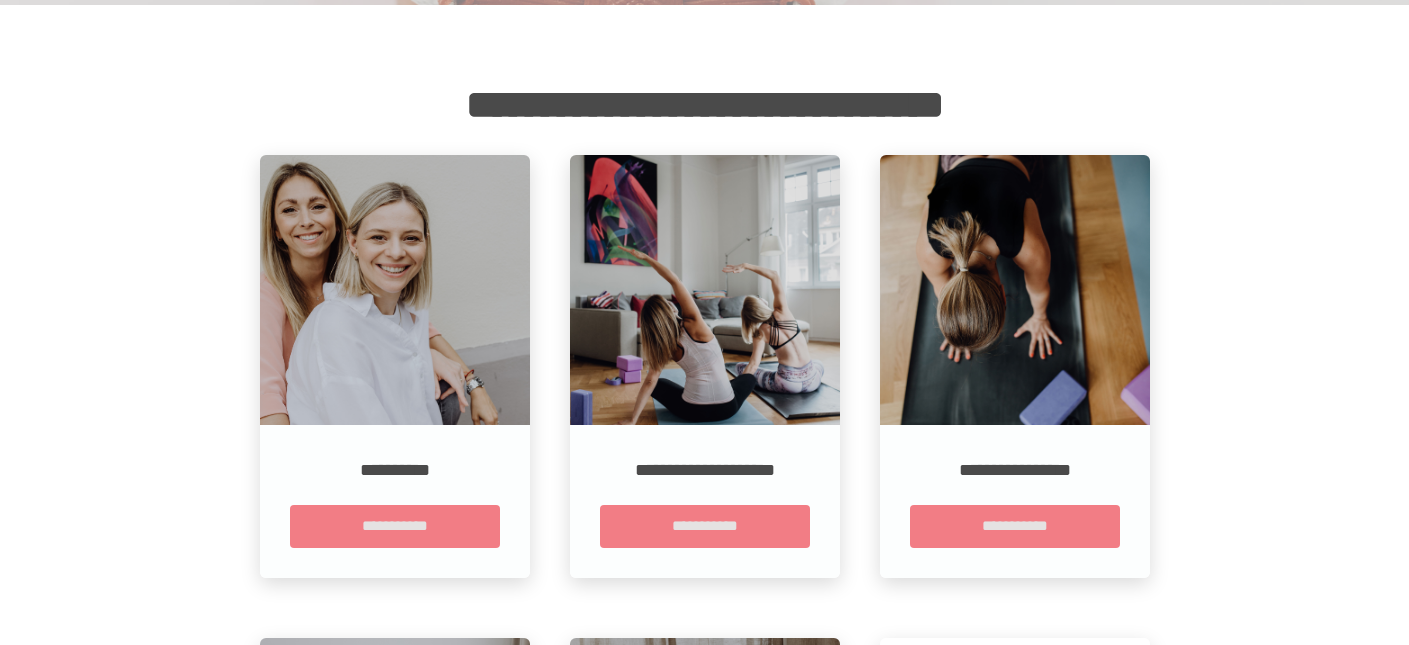 click at bounding box center [395, 290] 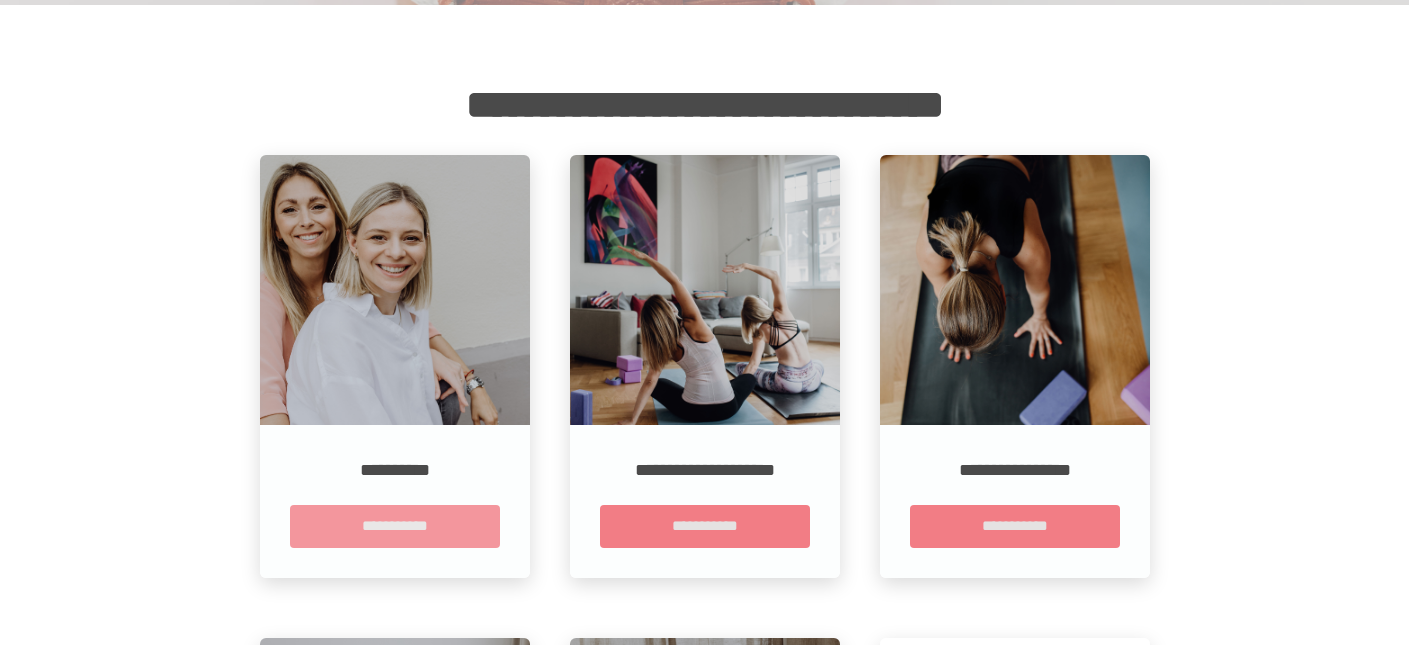 click on "**********" at bounding box center [395, 526] 